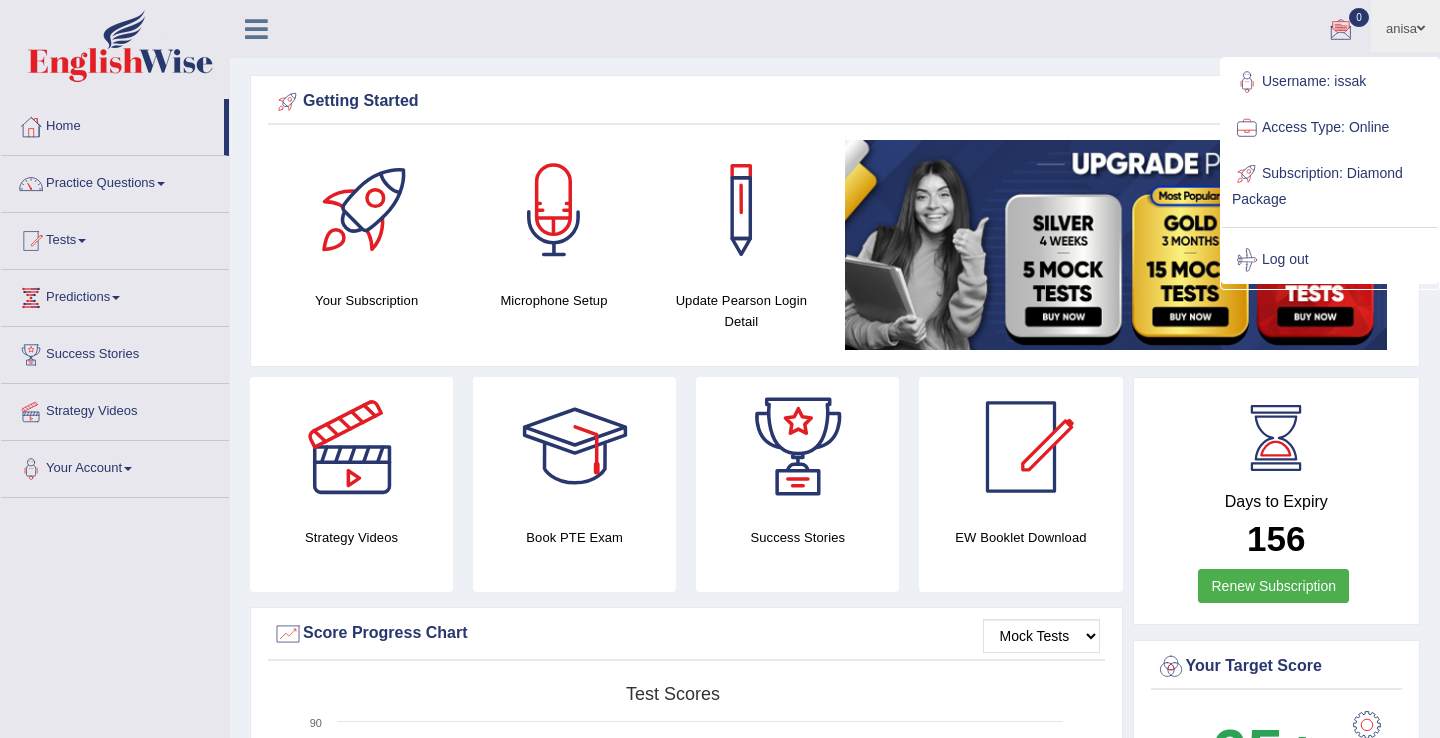 scroll, scrollTop: 0, scrollLeft: 0, axis: both 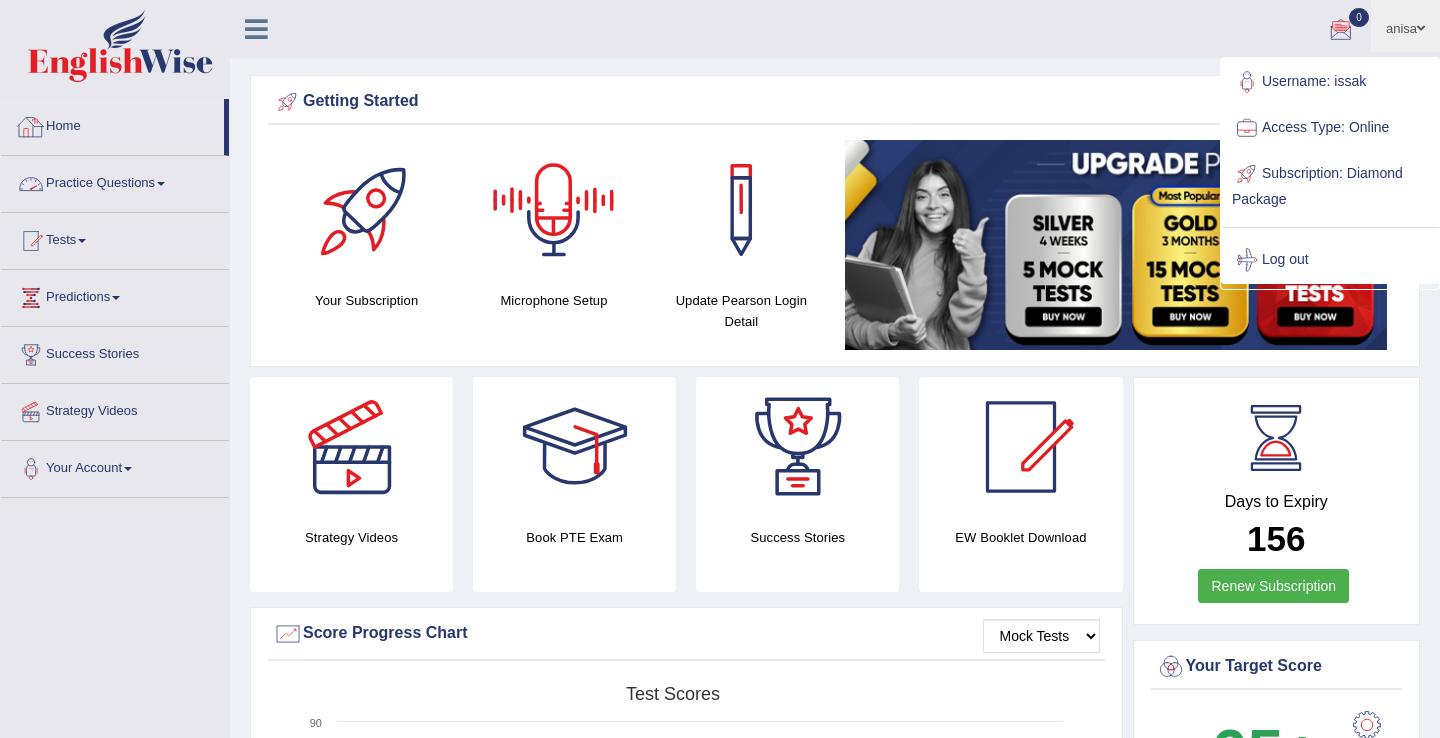 click on "Practice Questions" at bounding box center [115, 181] 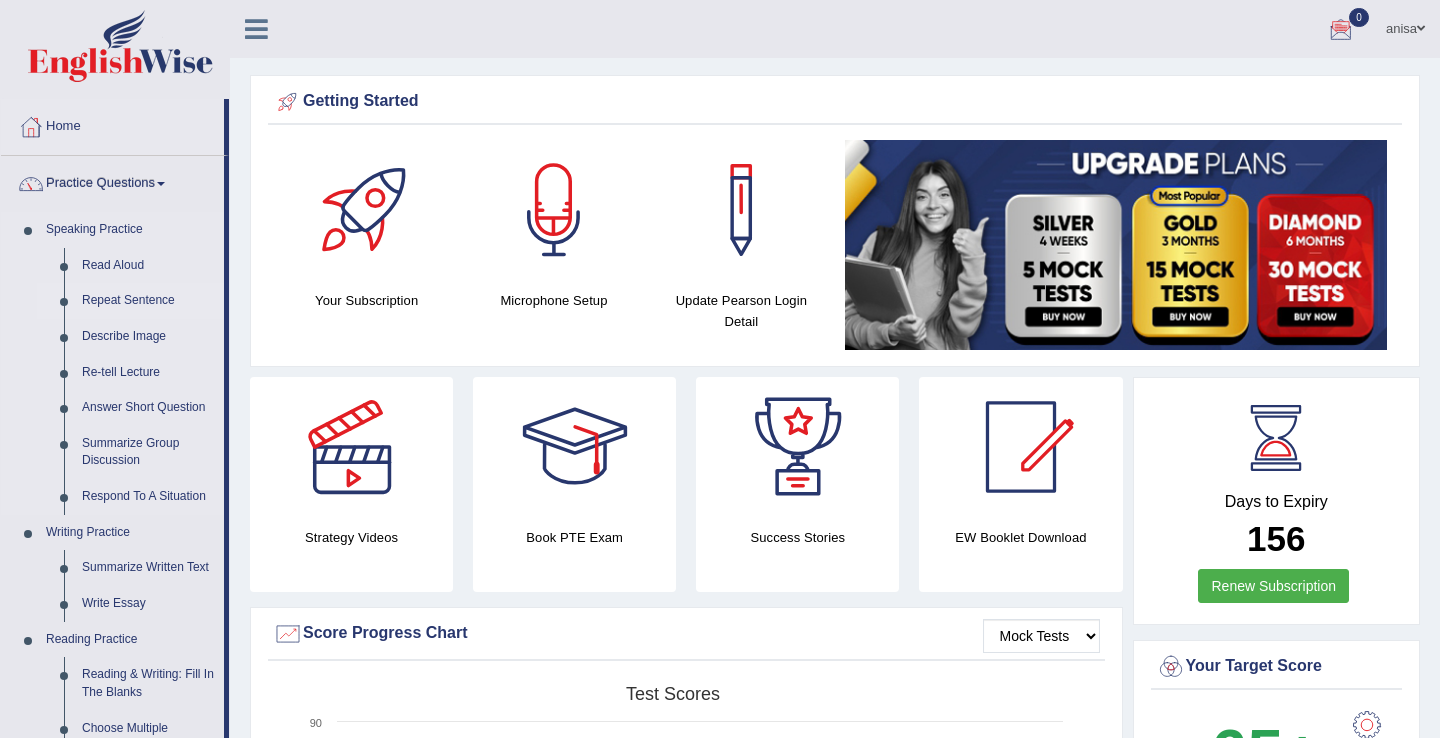 click on "Repeat Sentence" at bounding box center [148, 301] 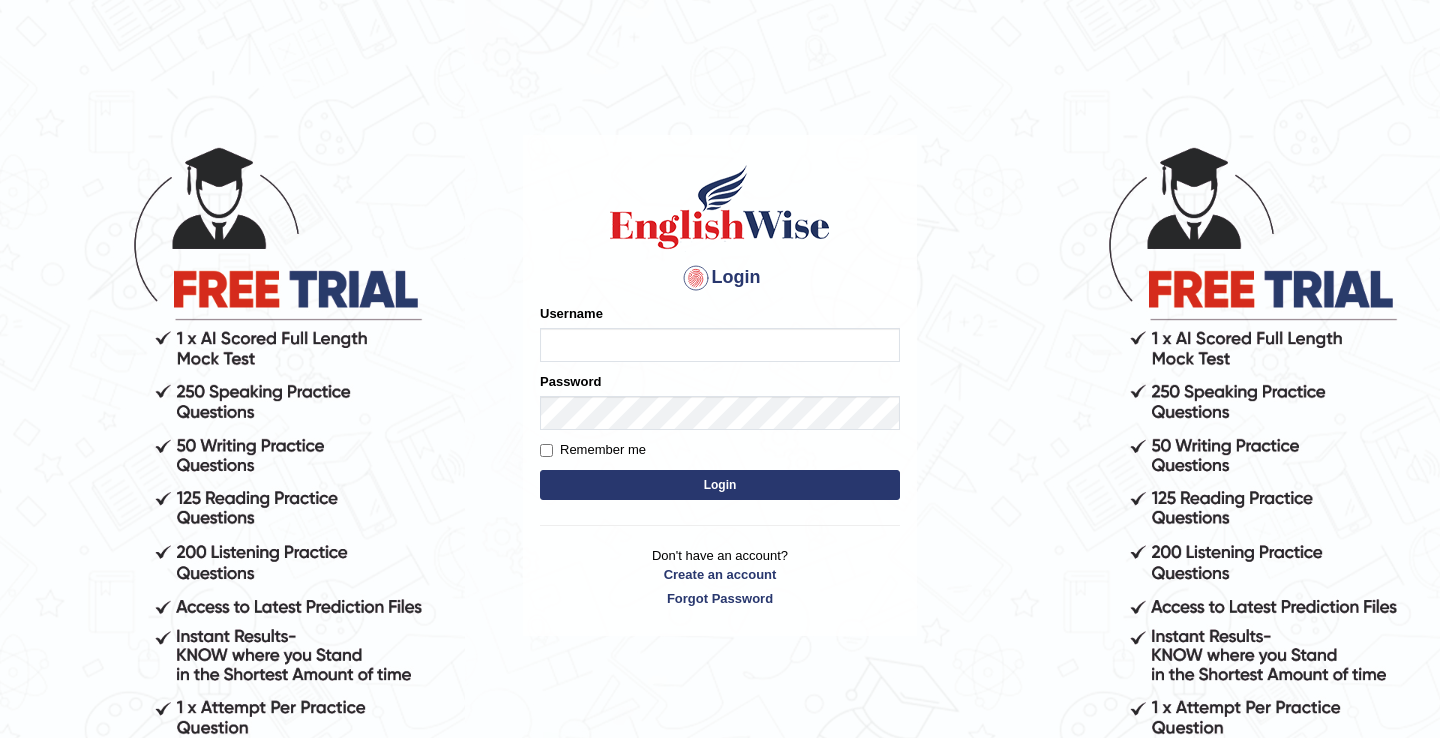 scroll, scrollTop: 0, scrollLeft: 0, axis: both 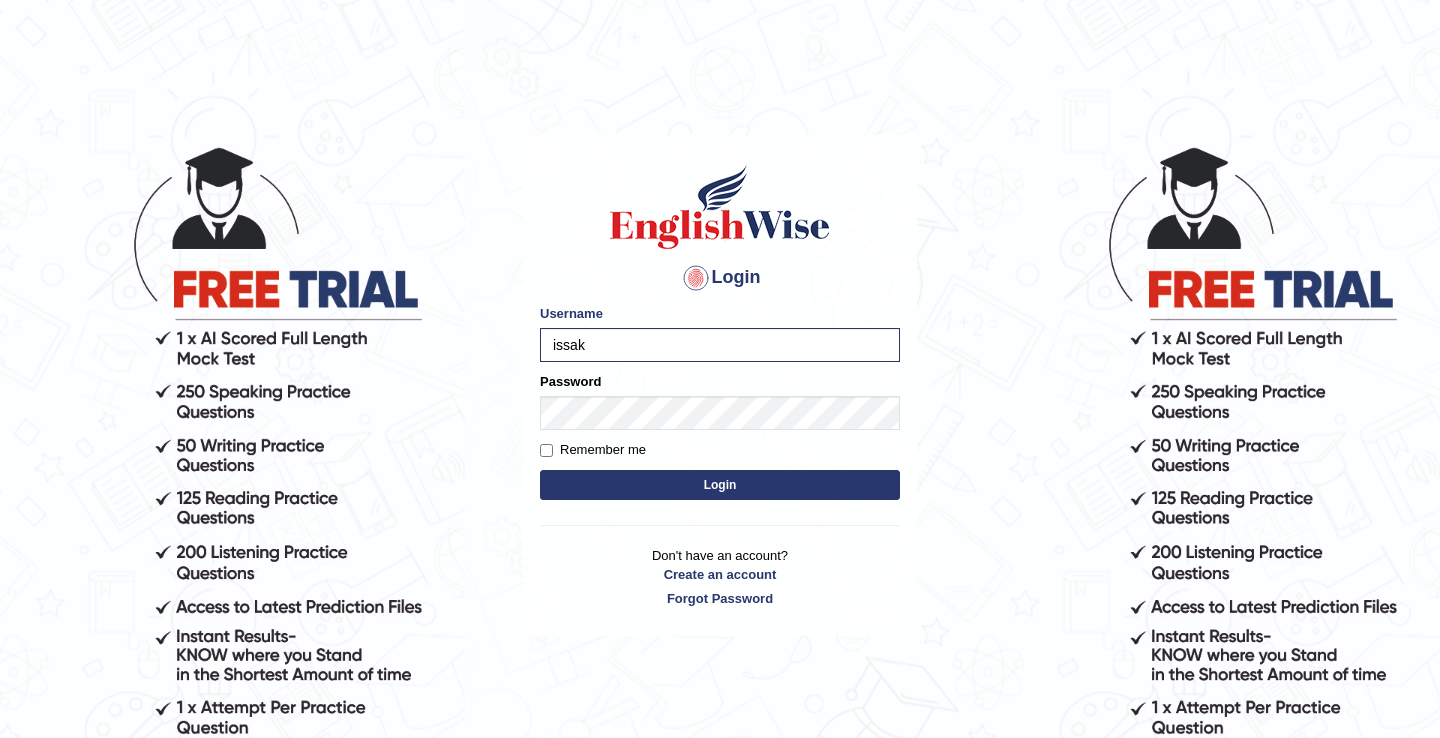 click on "Login" at bounding box center (720, 485) 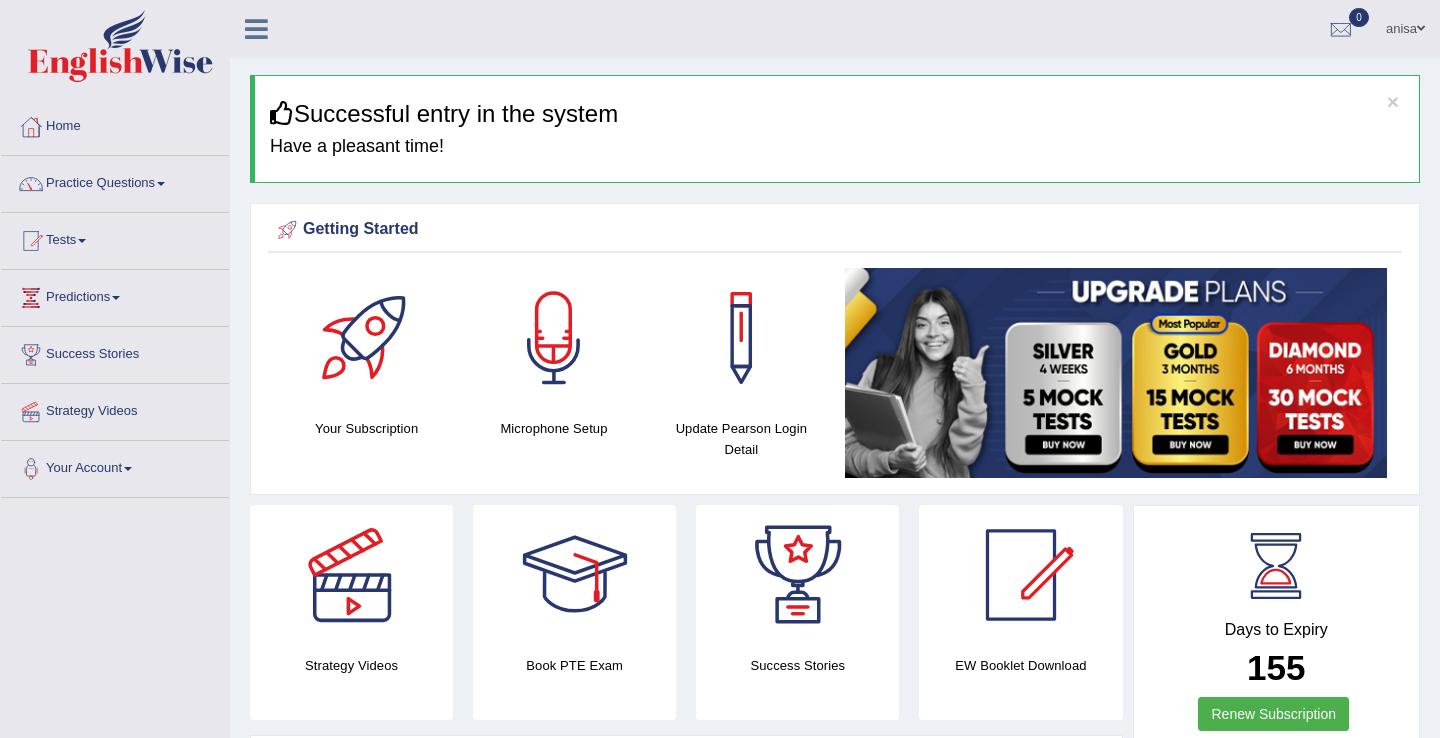 scroll, scrollTop: 0, scrollLeft: 0, axis: both 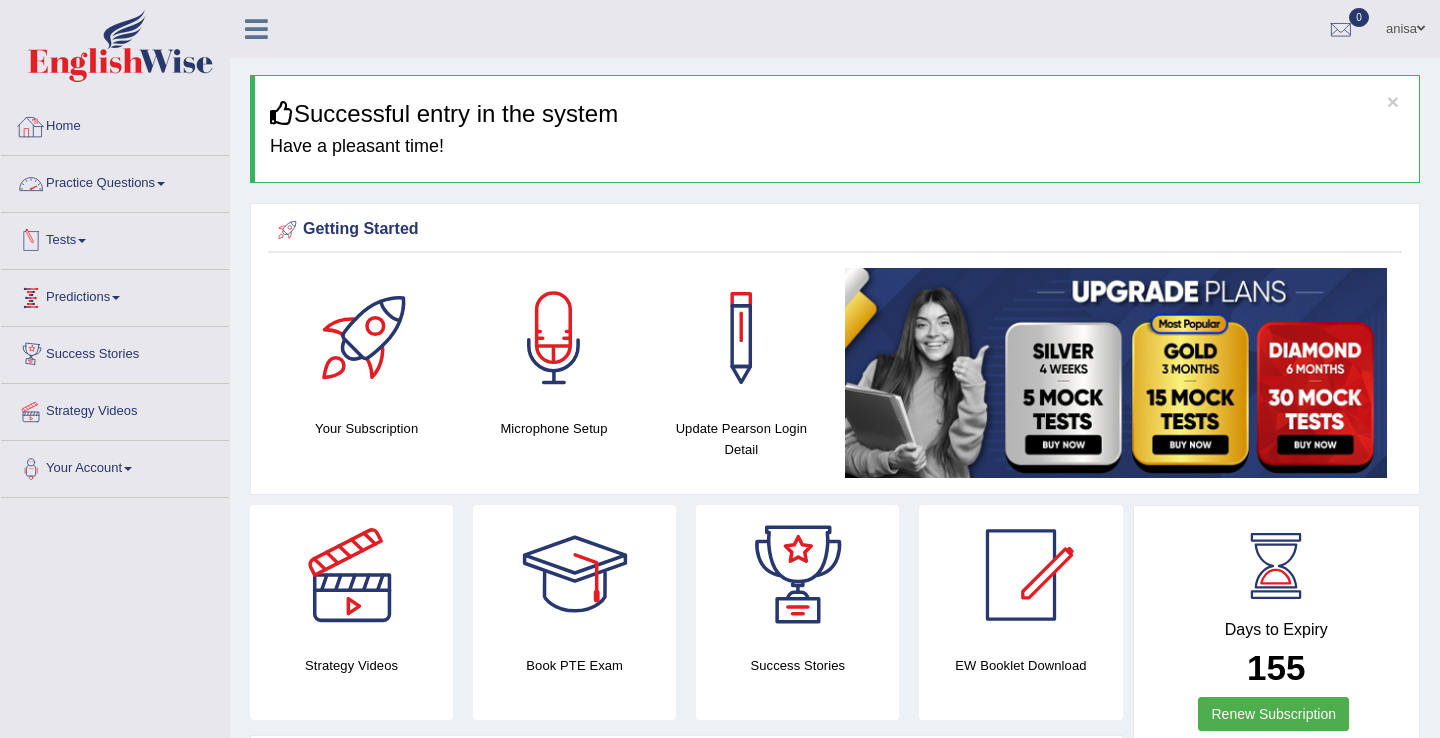 click on "Practice Questions" at bounding box center (115, 181) 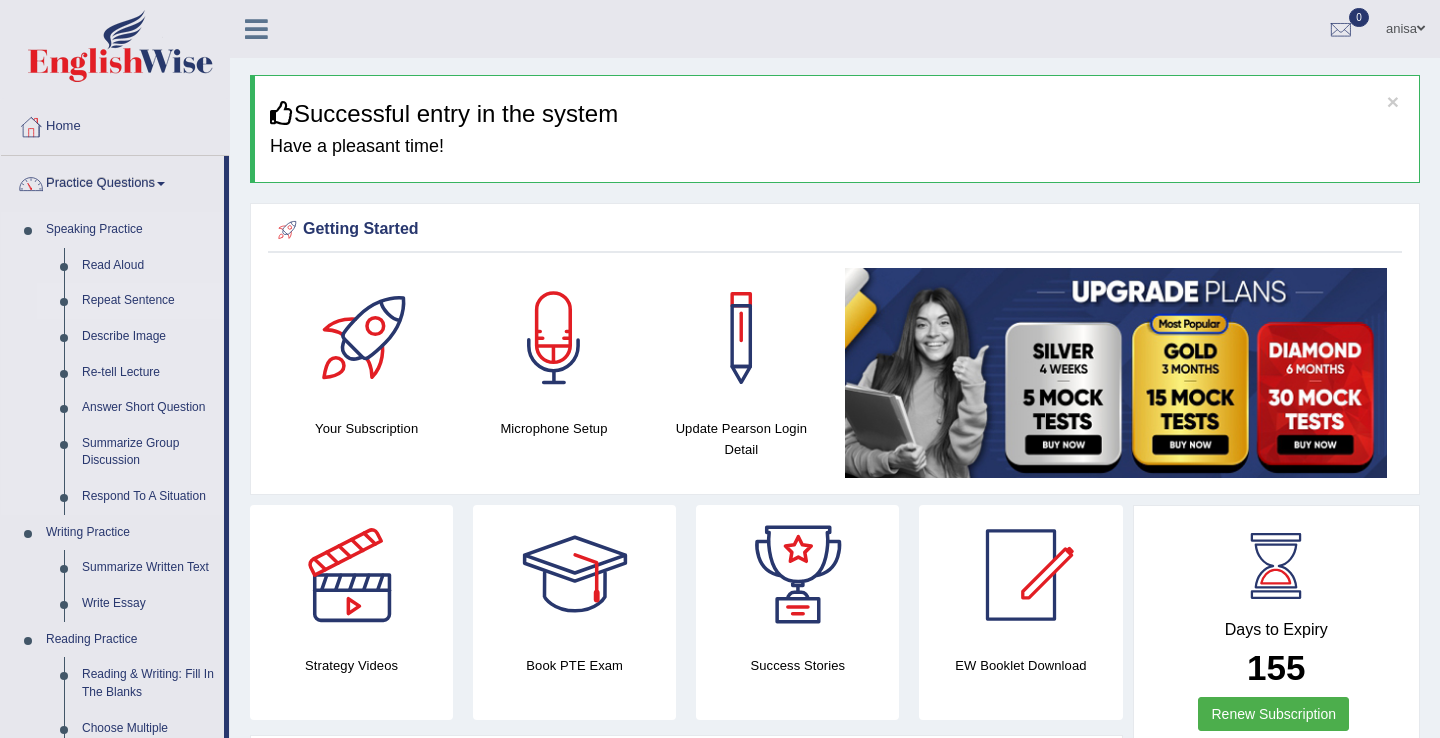 click on "Repeat Sentence" at bounding box center [148, 301] 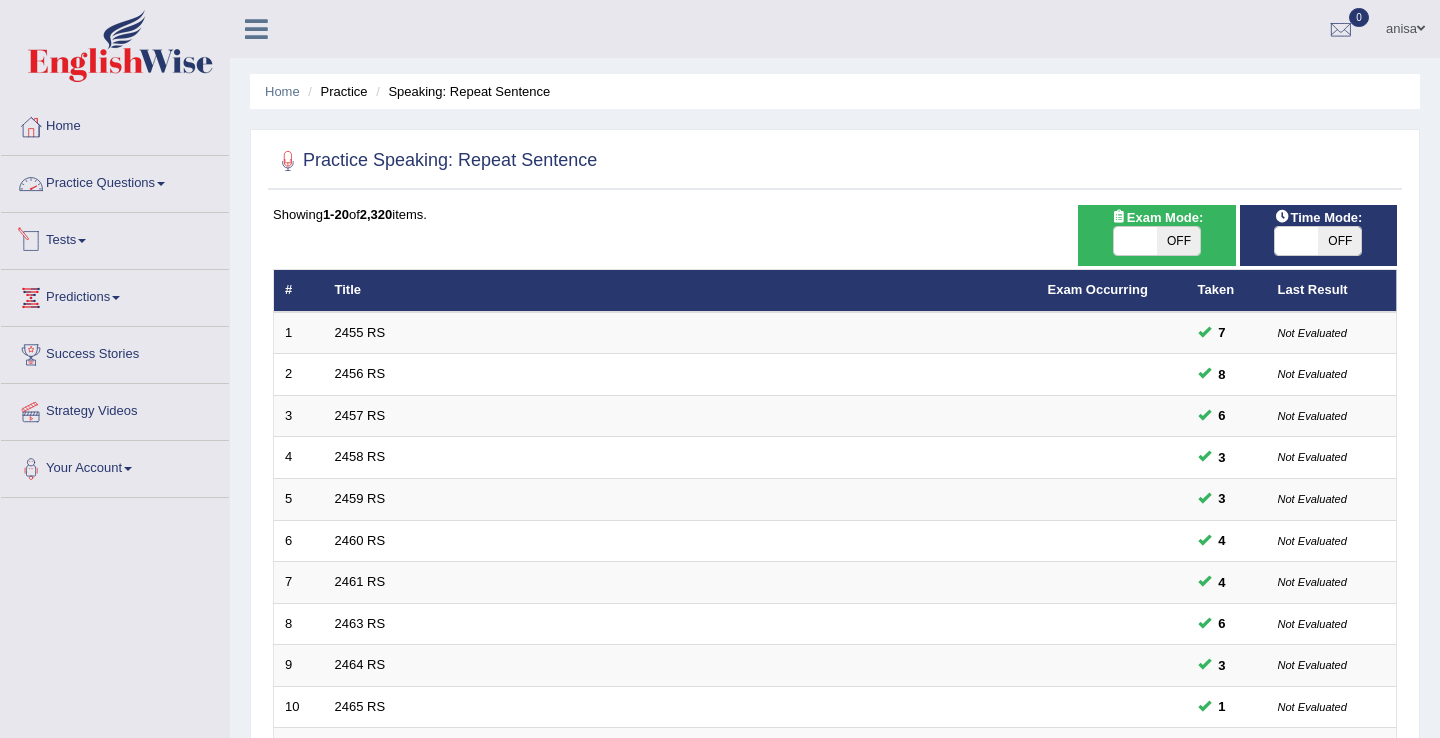 scroll, scrollTop: 0, scrollLeft: 0, axis: both 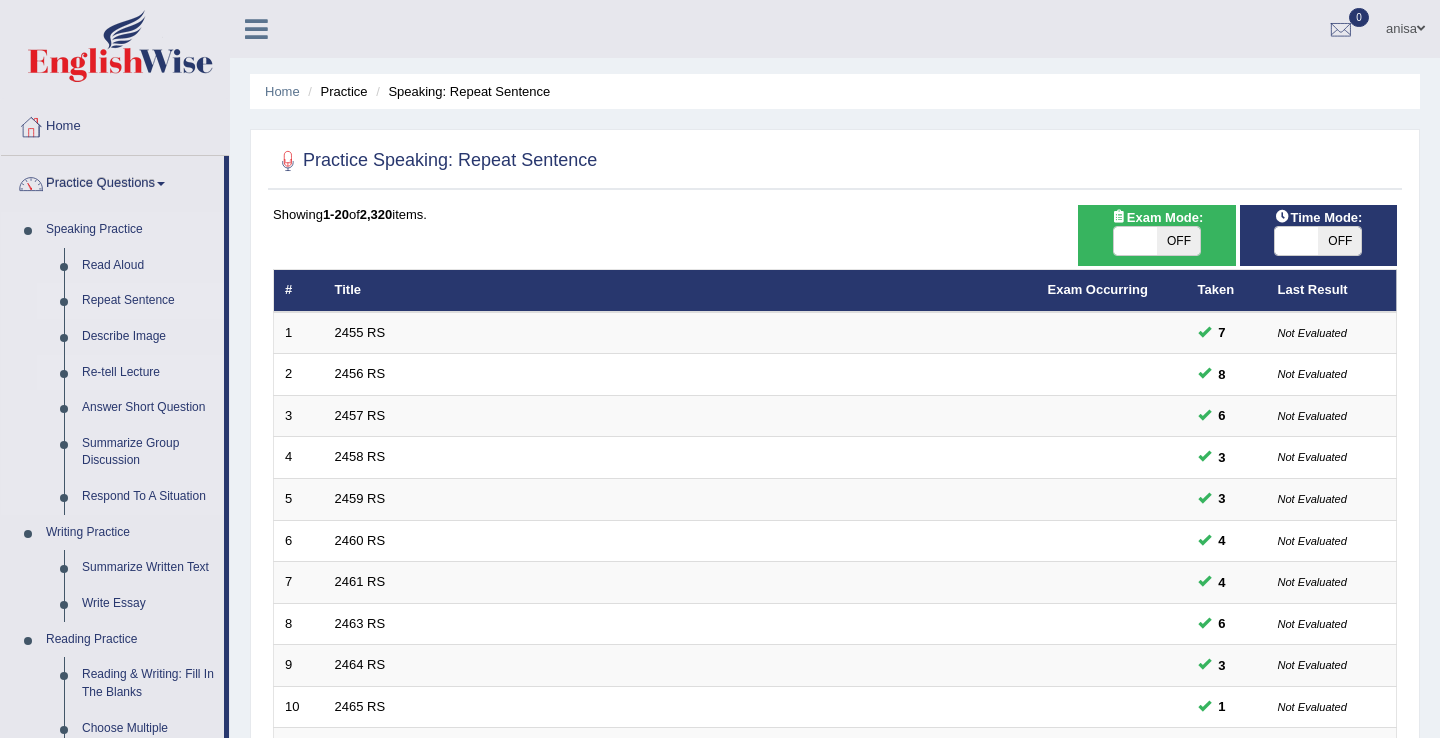 click on "Re-tell Lecture" at bounding box center [148, 373] 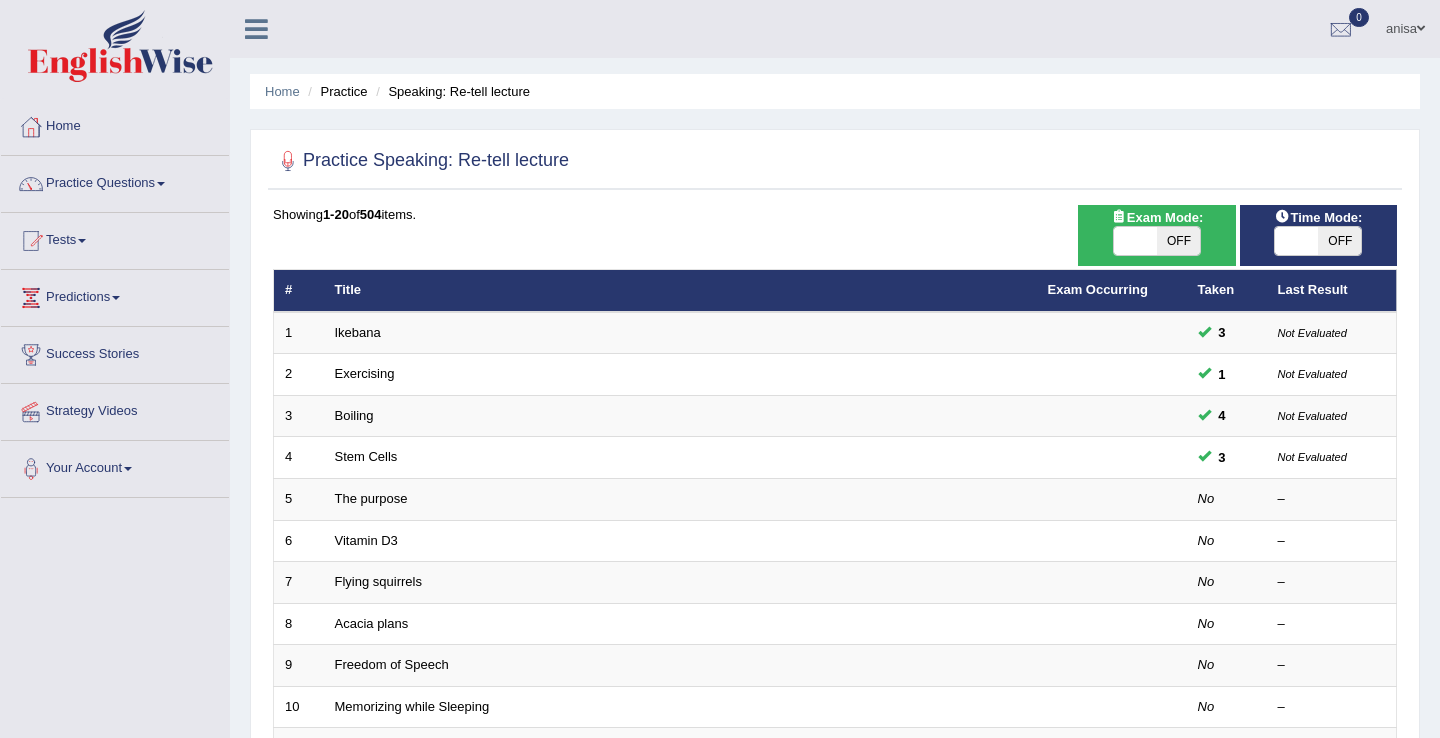 scroll, scrollTop: 0, scrollLeft: 0, axis: both 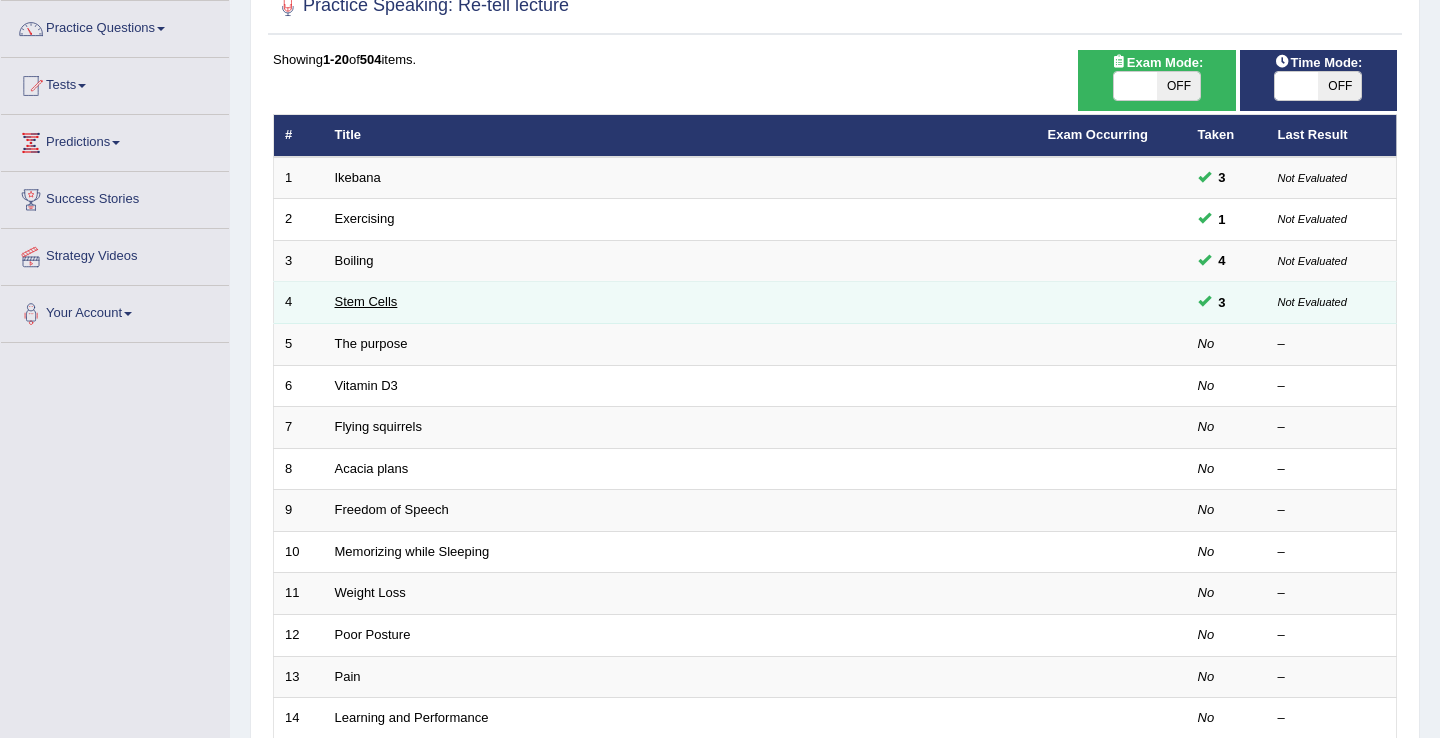 click on "Stem Cells" at bounding box center (366, 301) 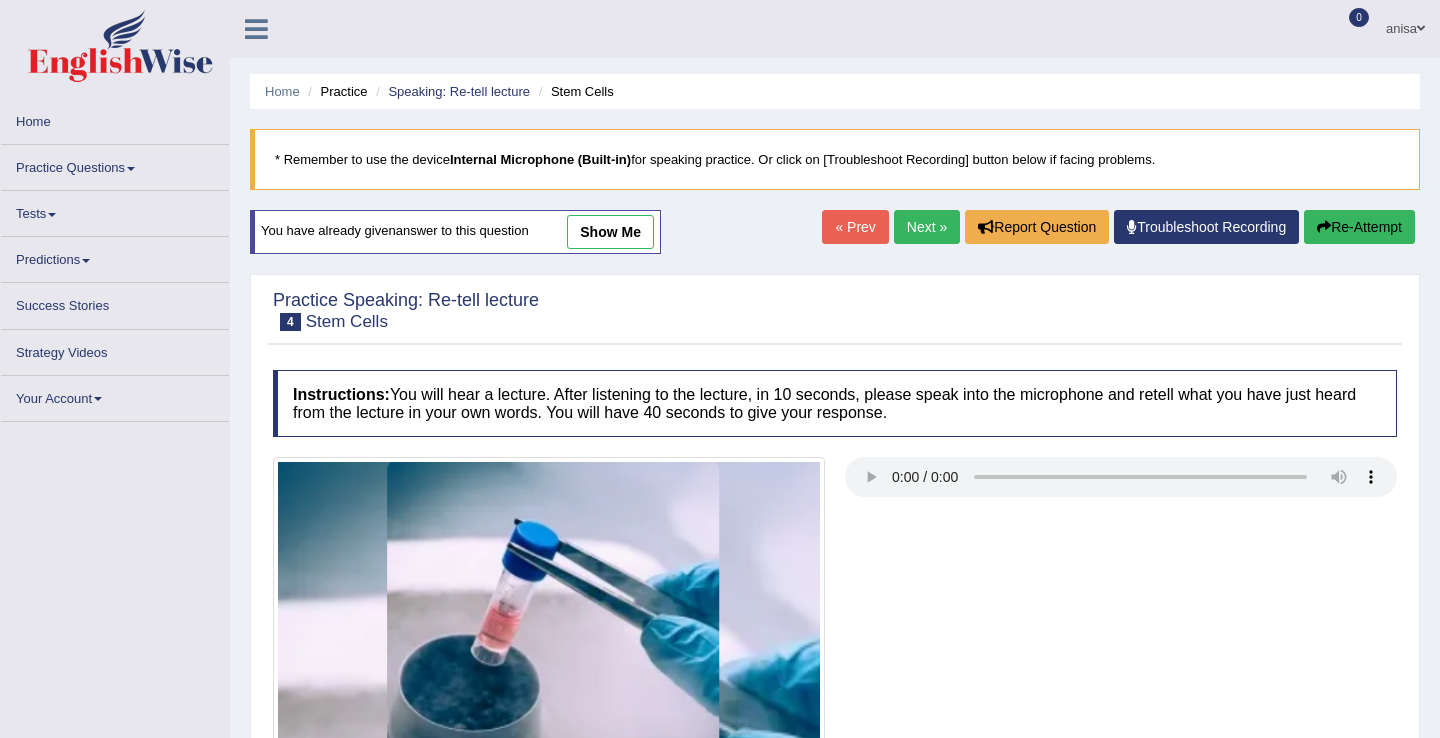 scroll, scrollTop: 0, scrollLeft: 0, axis: both 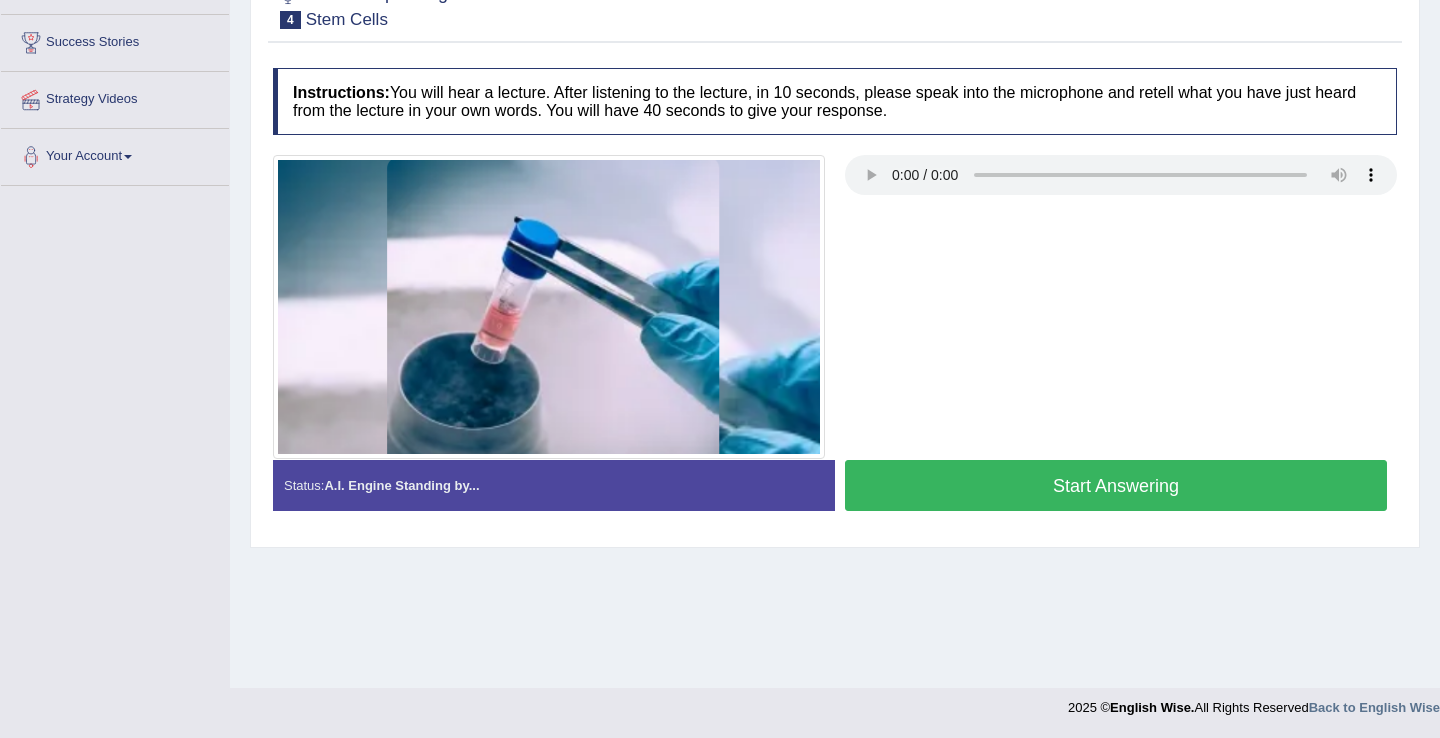 type 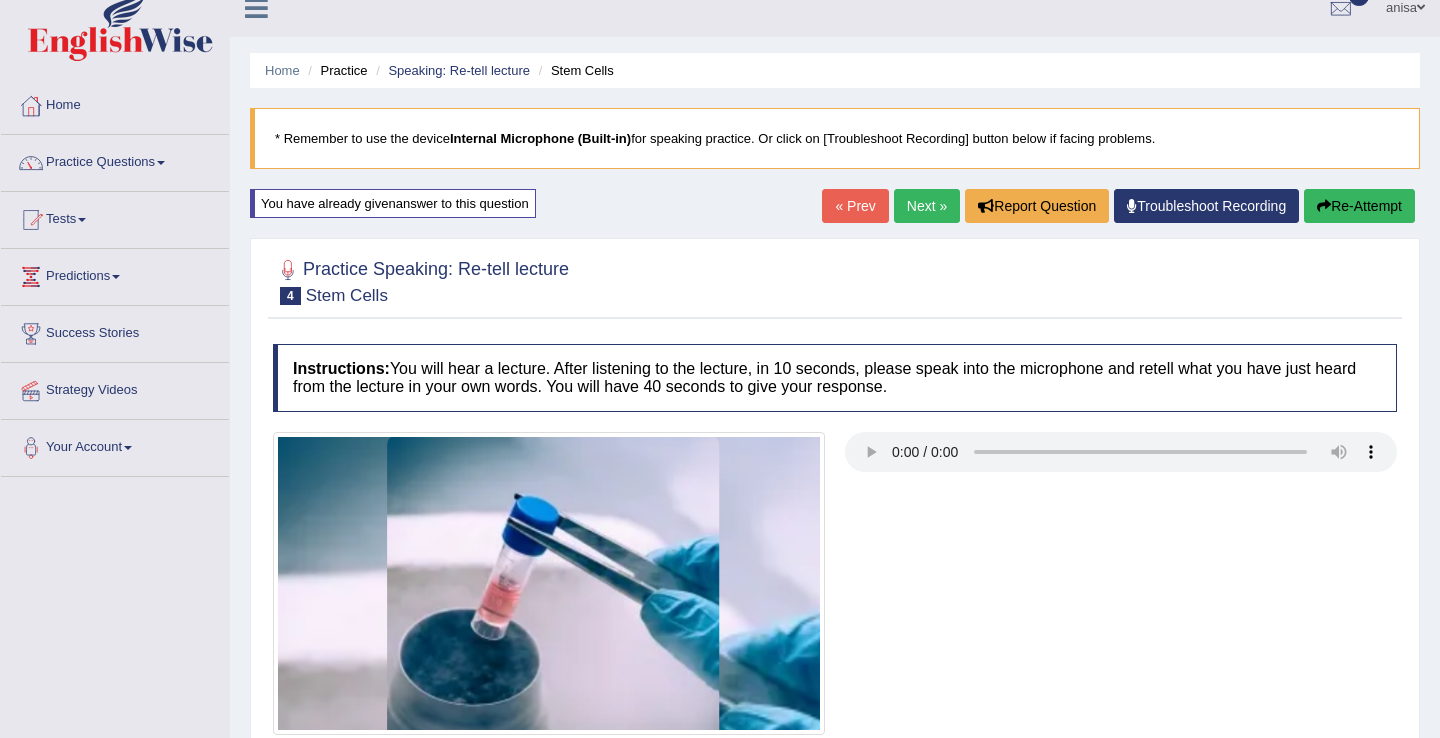 scroll, scrollTop: 0, scrollLeft: 0, axis: both 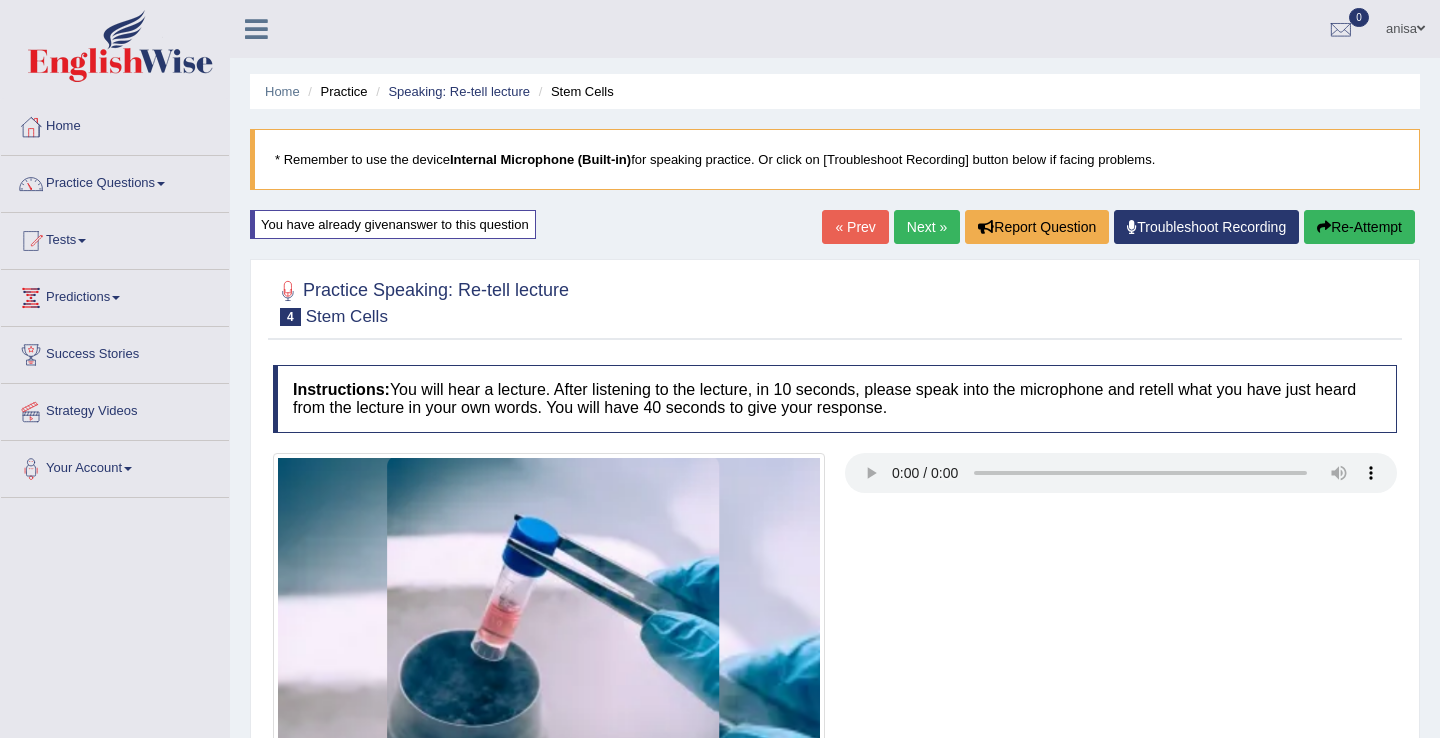 click on "« Prev" at bounding box center [855, 227] 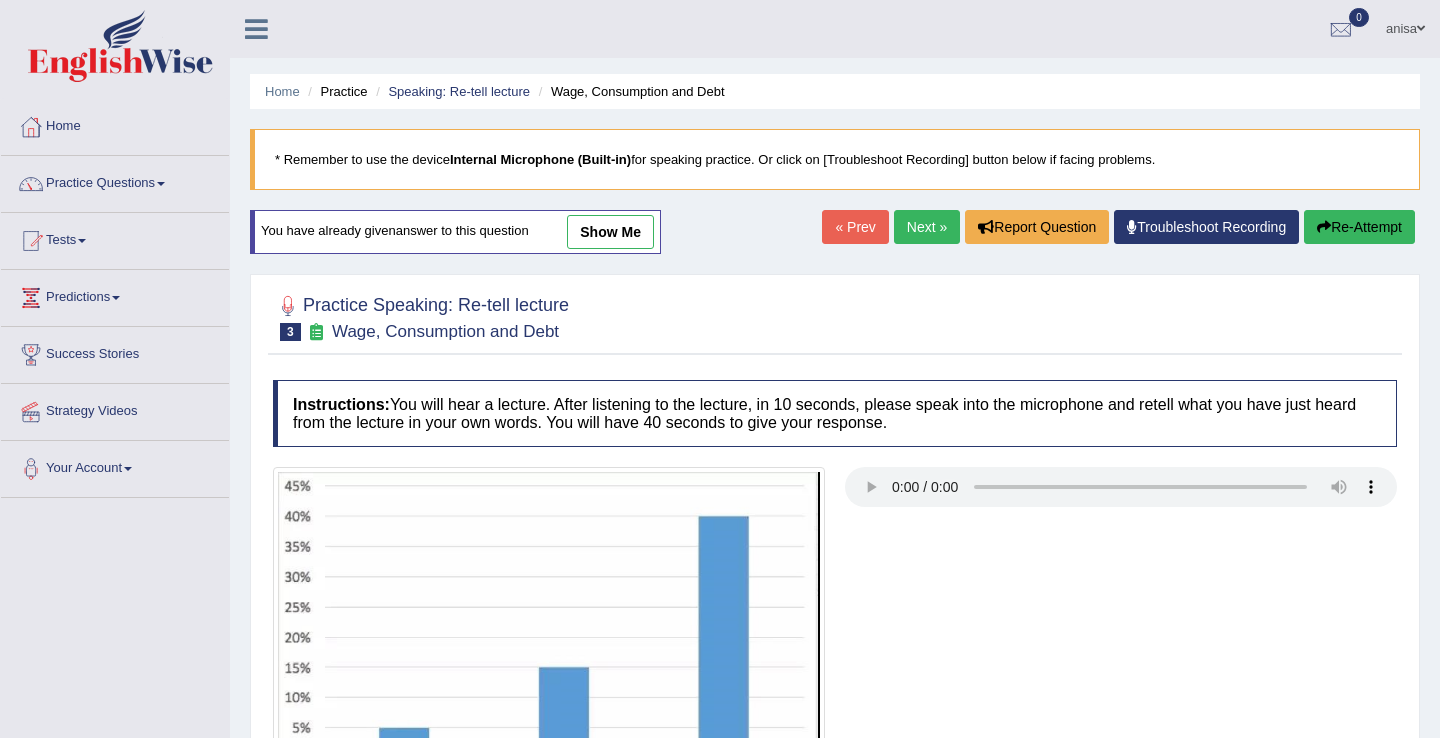 scroll, scrollTop: 0, scrollLeft: 0, axis: both 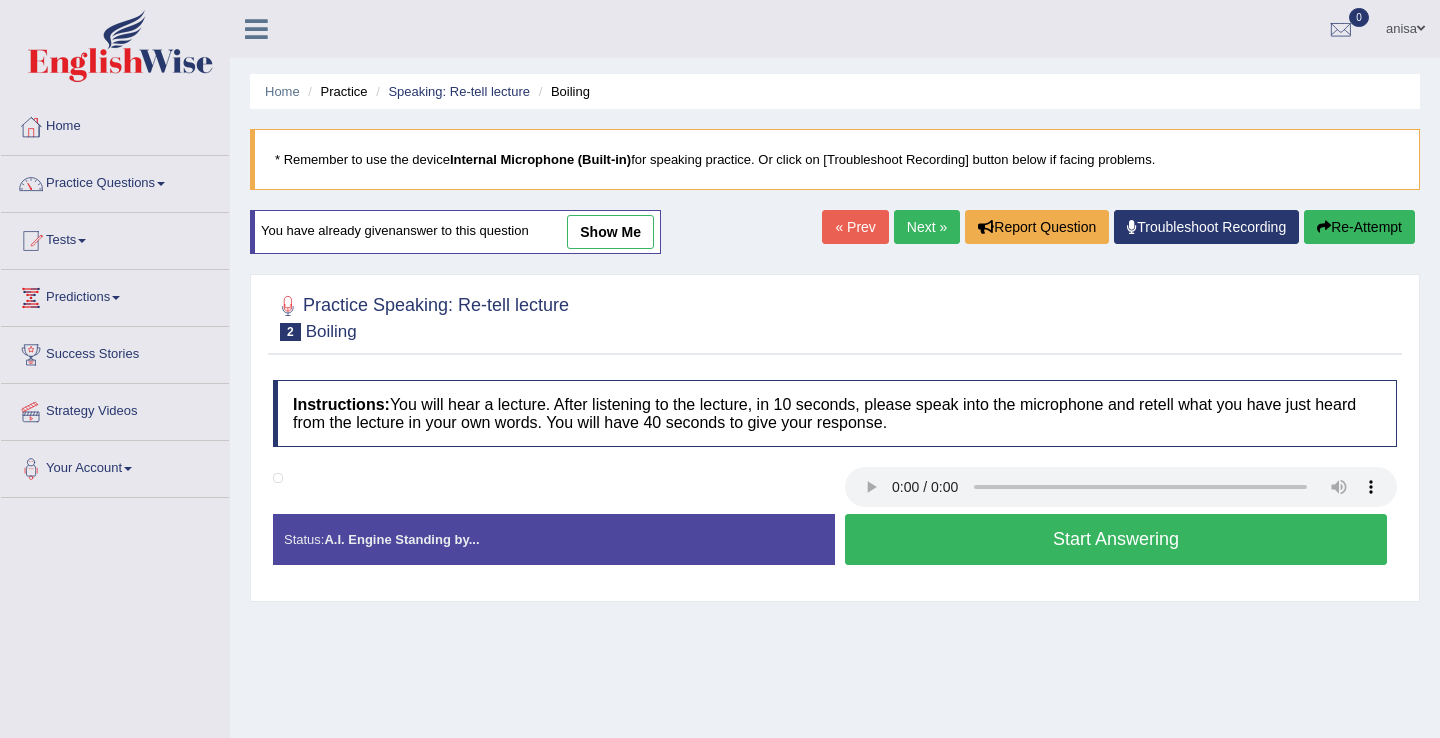 click on "Start Answering" at bounding box center (1116, 539) 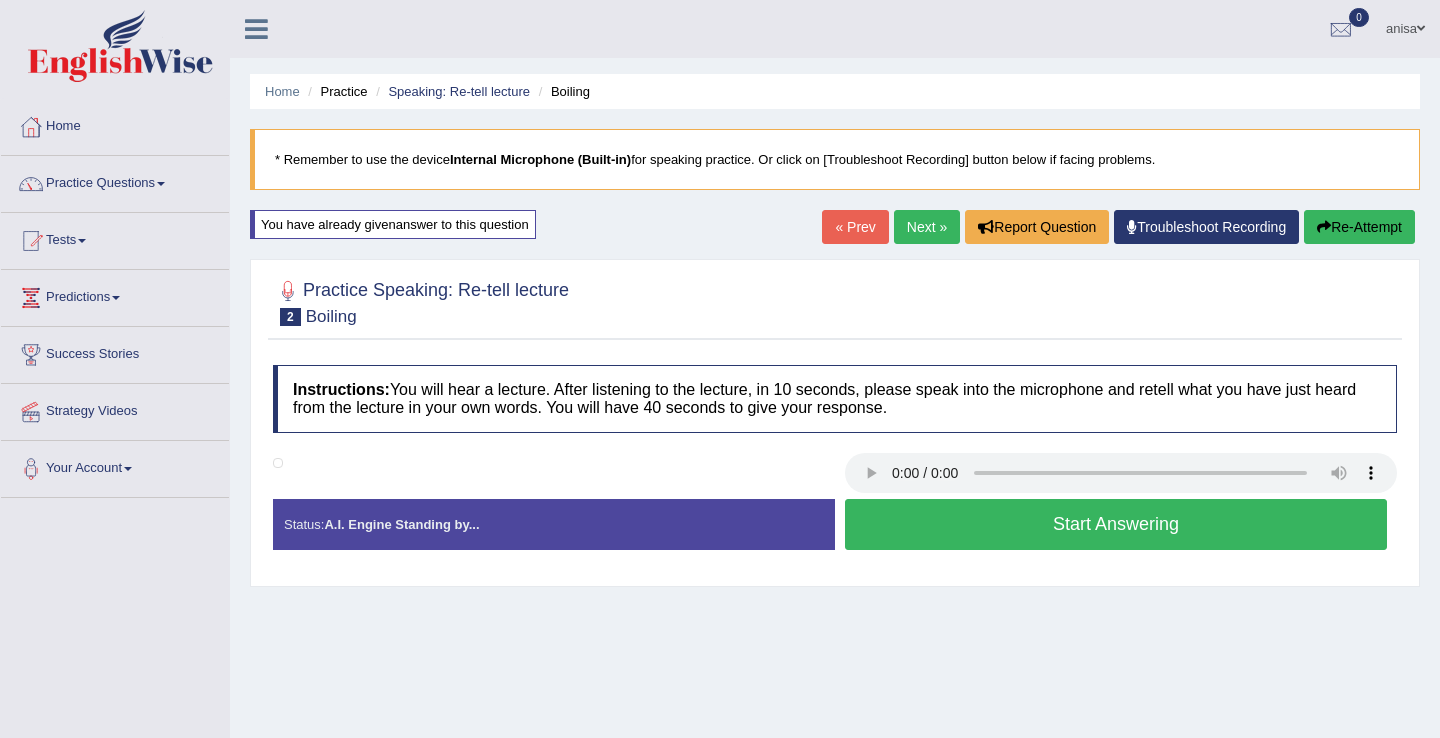 scroll, scrollTop: 0, scrollLeft: 0, axis: both 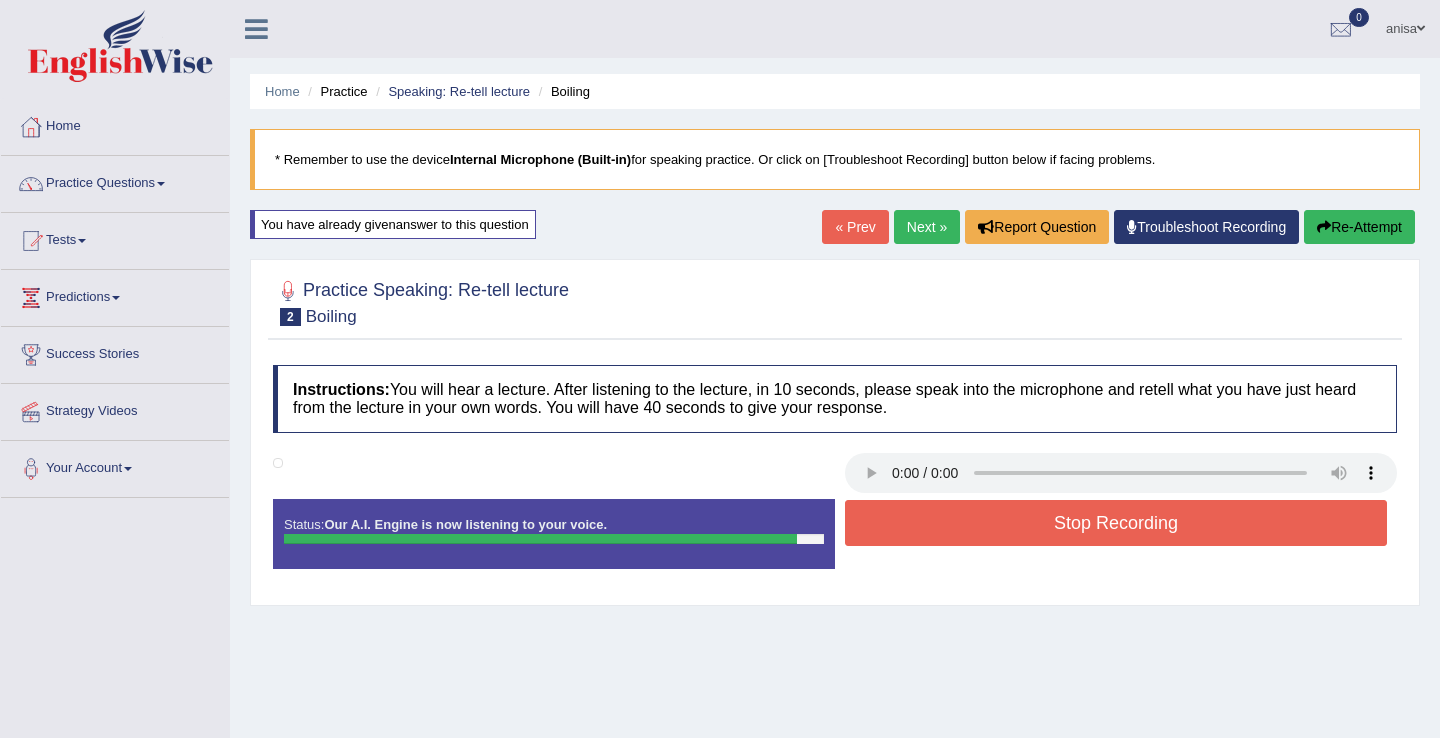 click on "Stop Recording" at bounding box center [1116, 523] 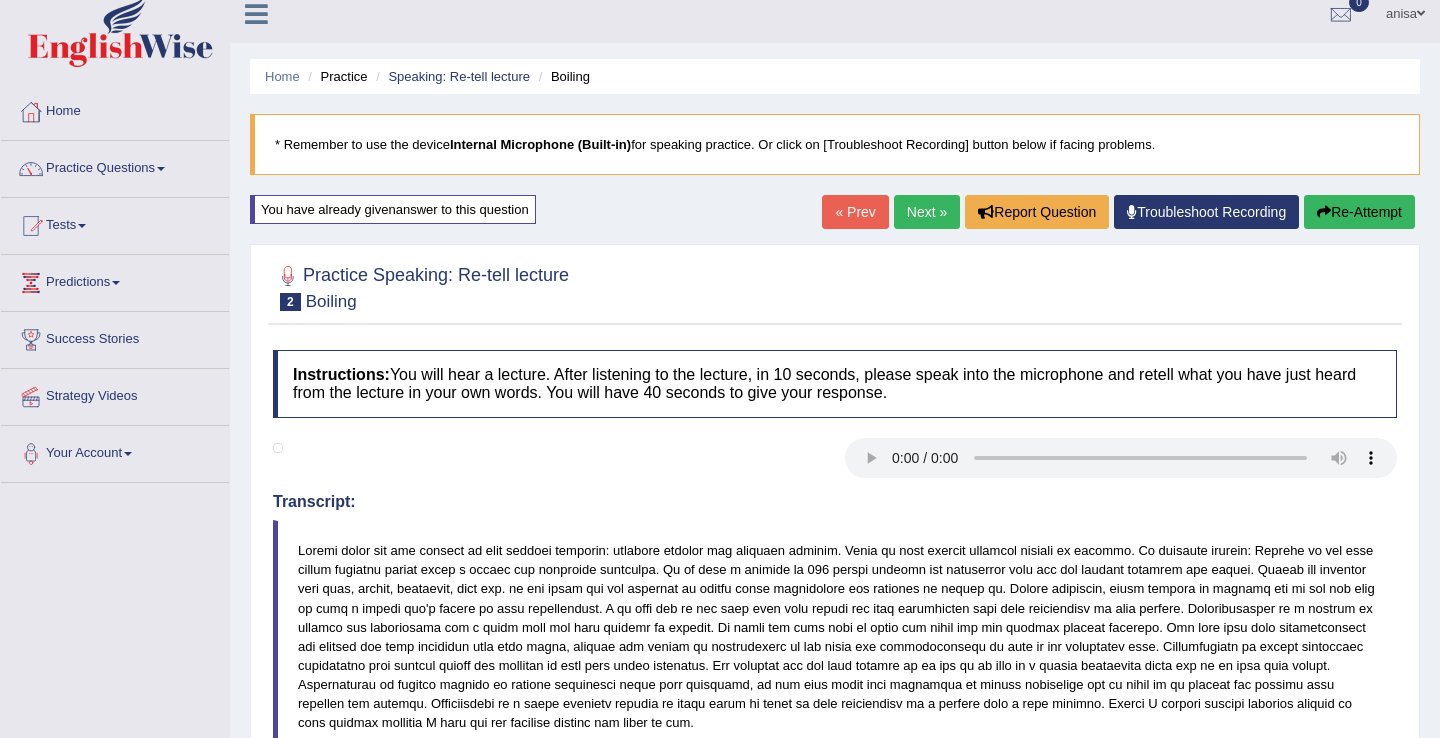 scroll, scrollTop: 27, scrollLeft: 0, axis: vertical 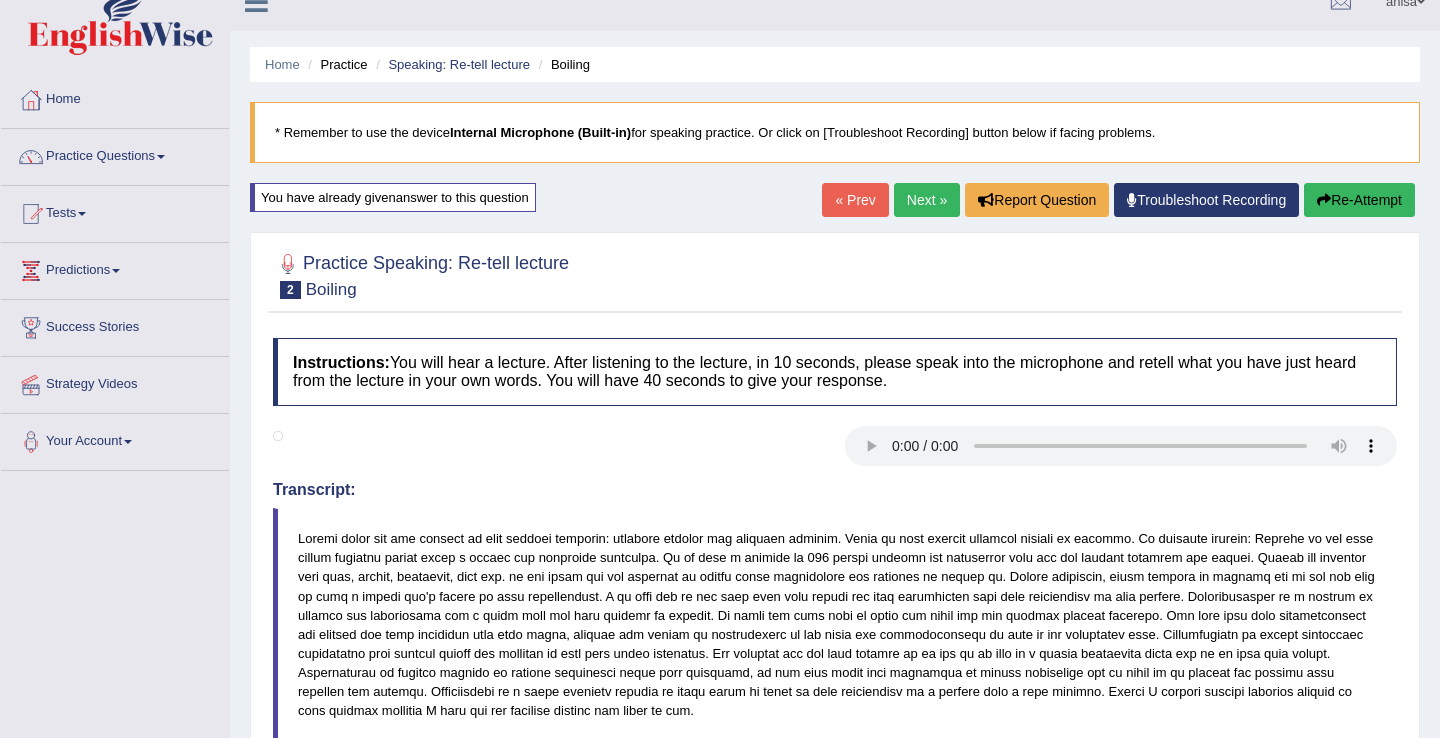 click on "Next »" at bounding box center (927, 200) 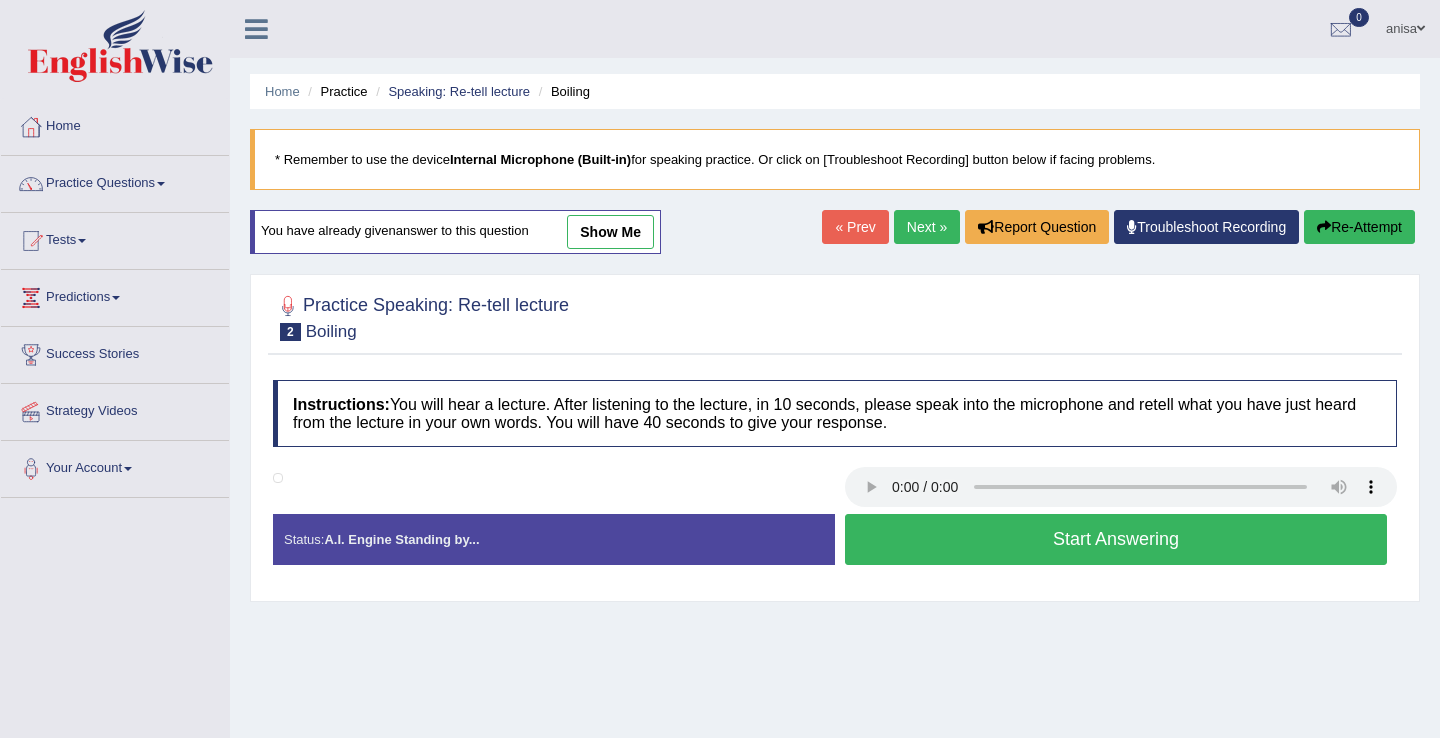 scroll, scrollTop: 0, scrollLeft: 0, axis: both 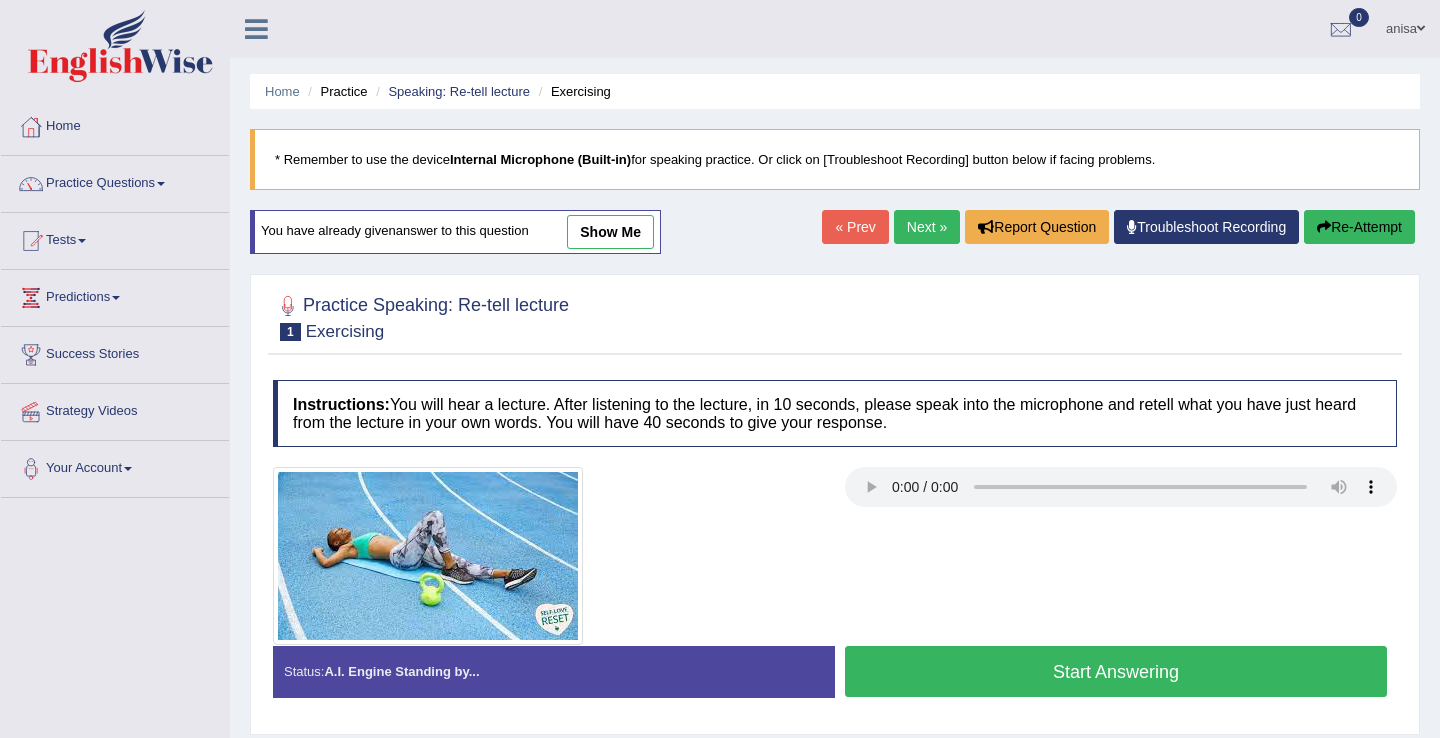 click on "« Prev" at bounding box center (855, 227) 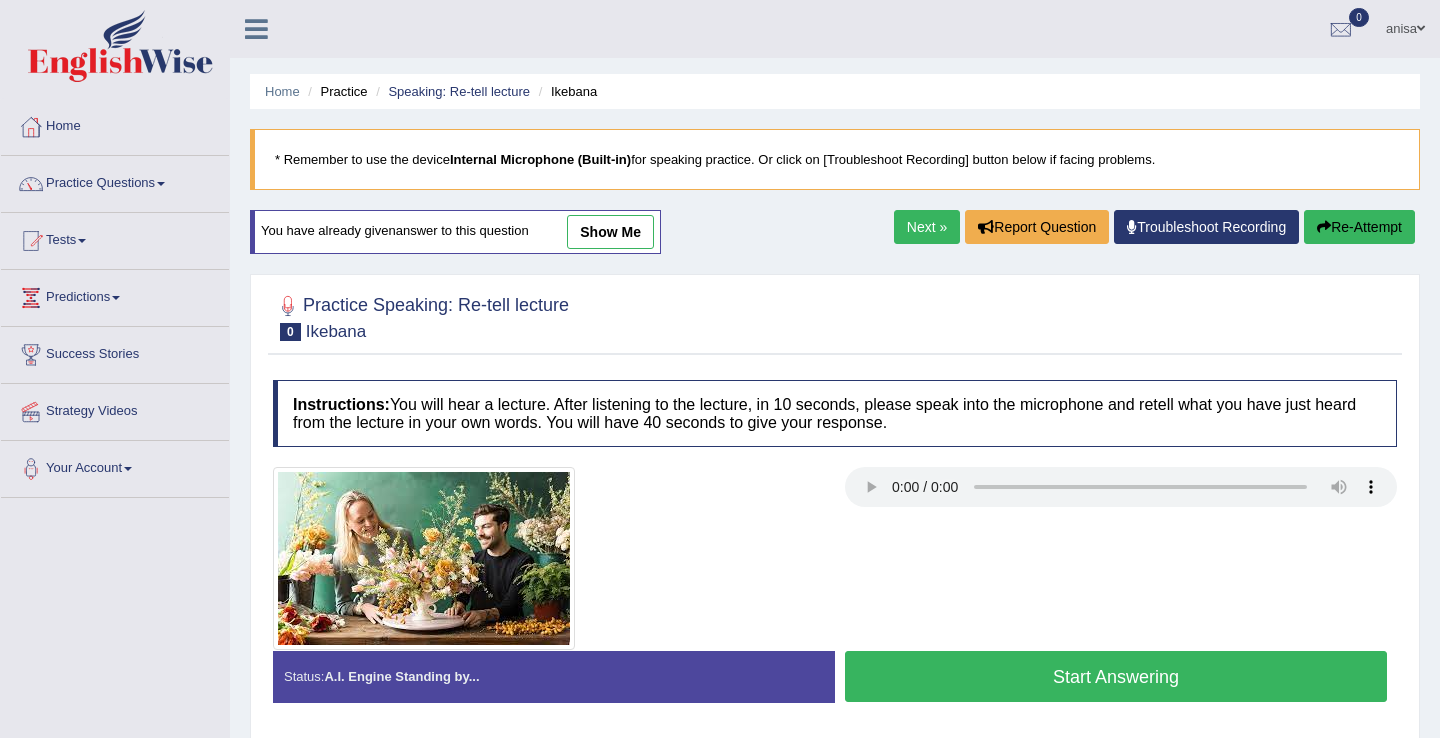 scroll, scrollTop: 0, scrollLeft: 0, axis: both 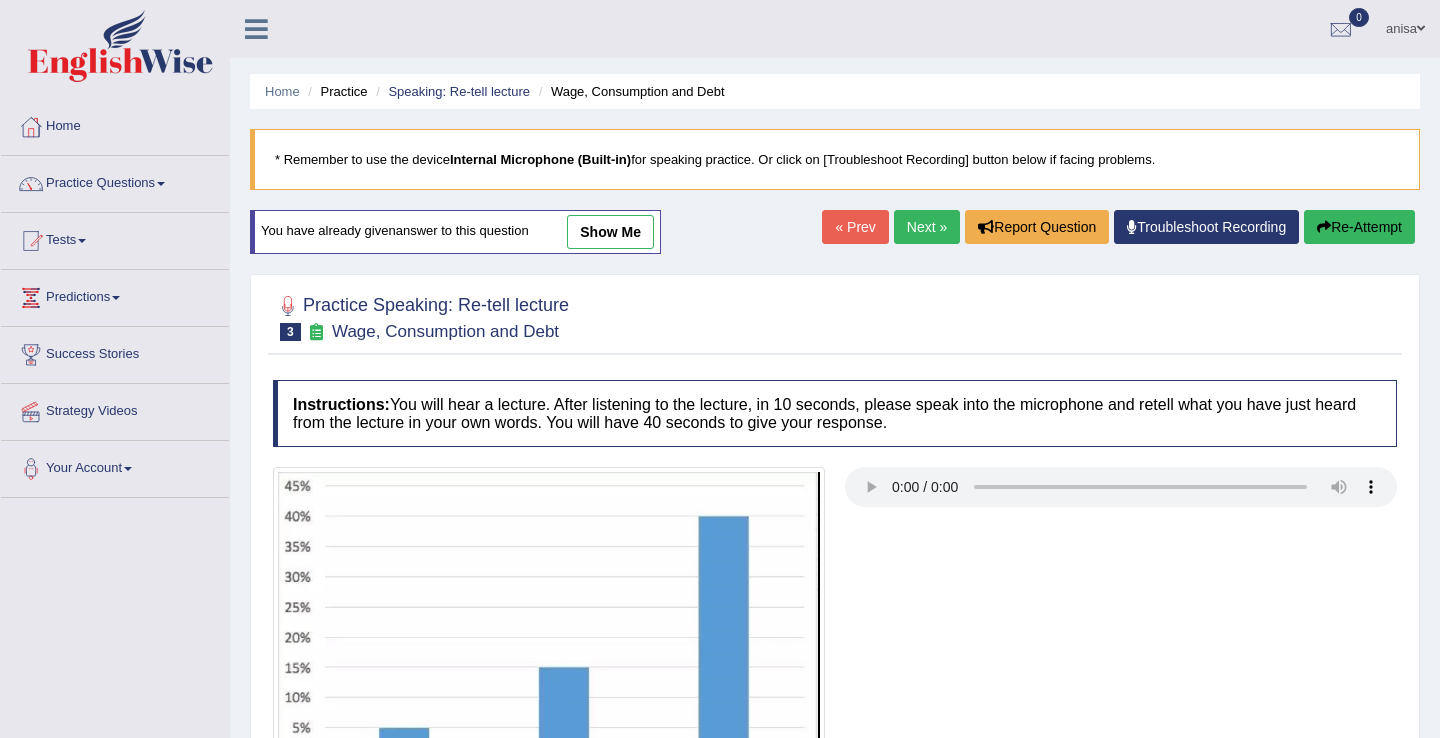 click on "Next »" at bounding box center (927, 227) 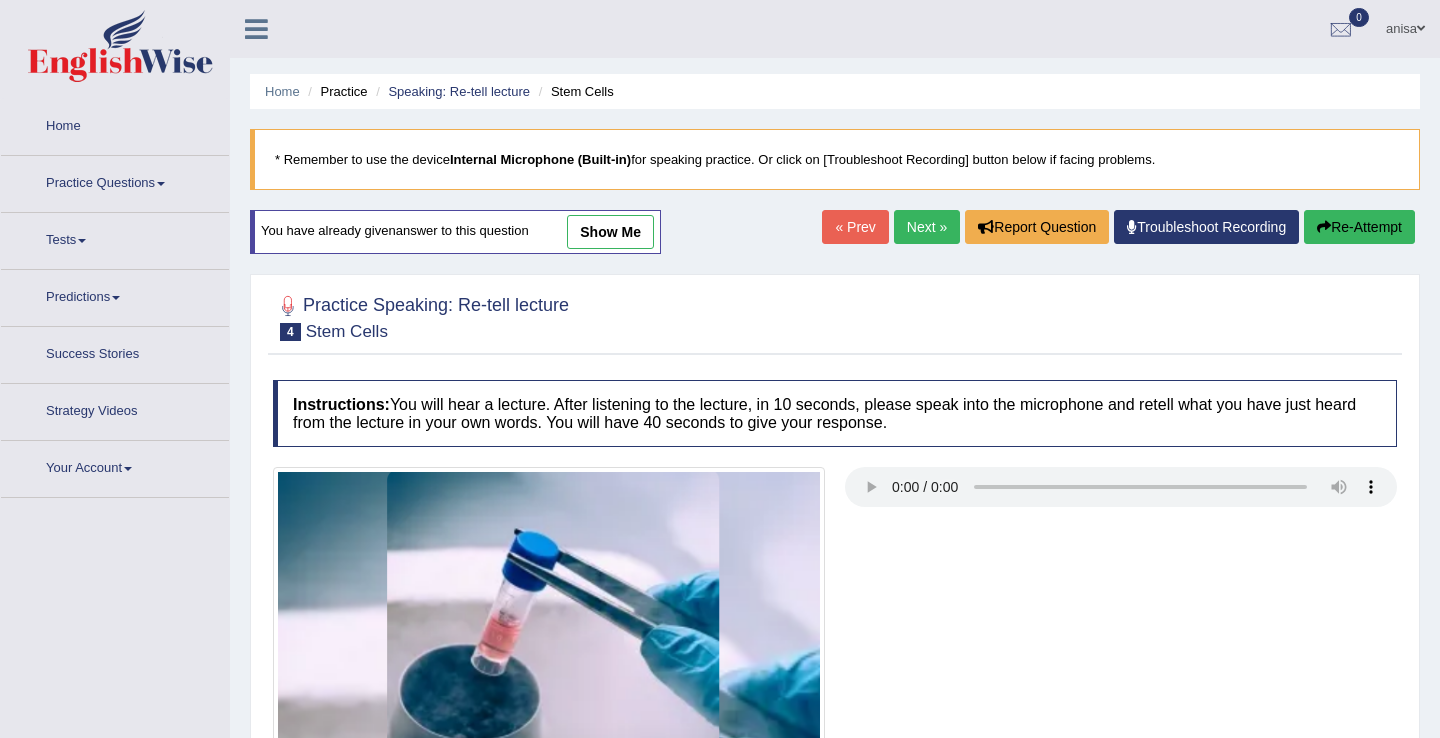 scroll, scrollTop: 0, scrollLeft: 0, axis: both 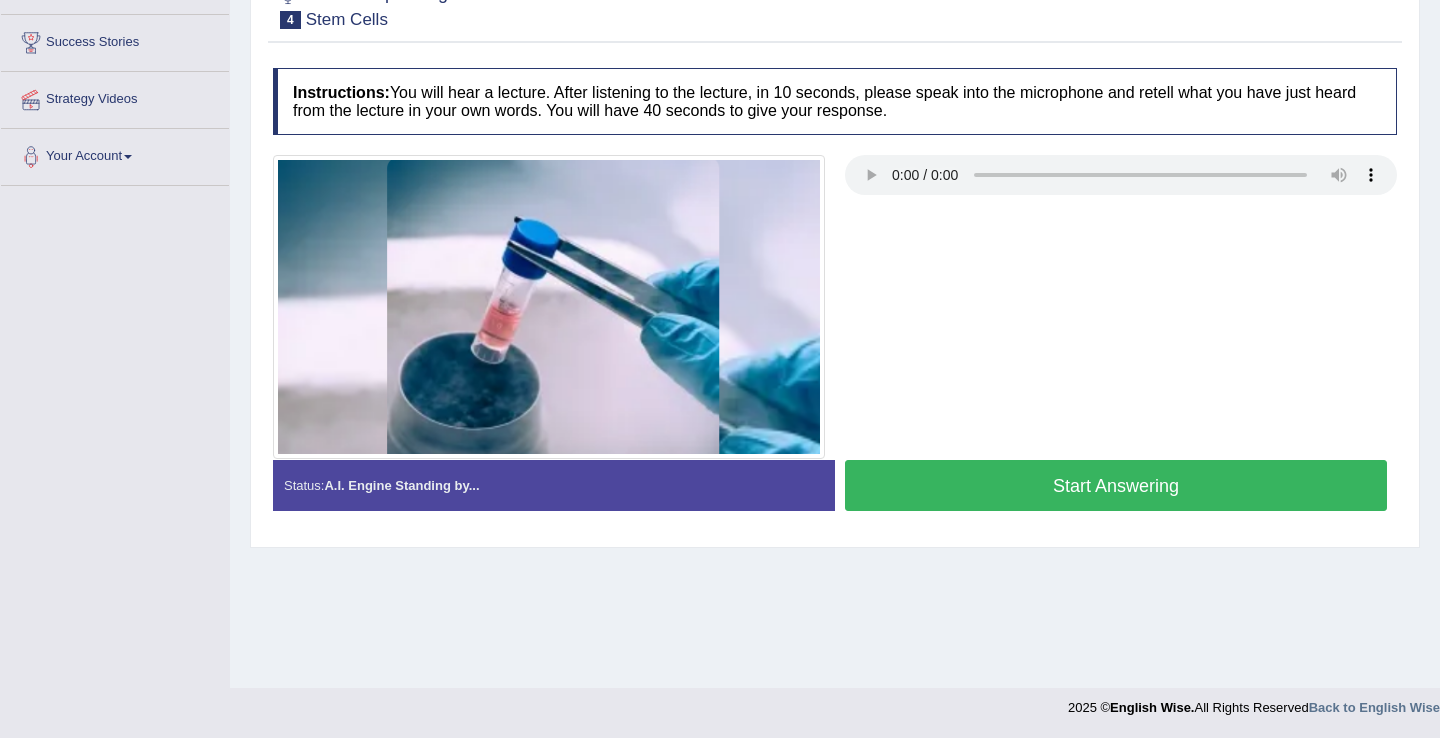 click on "Start Answering" at bounding box center [1116, 485] 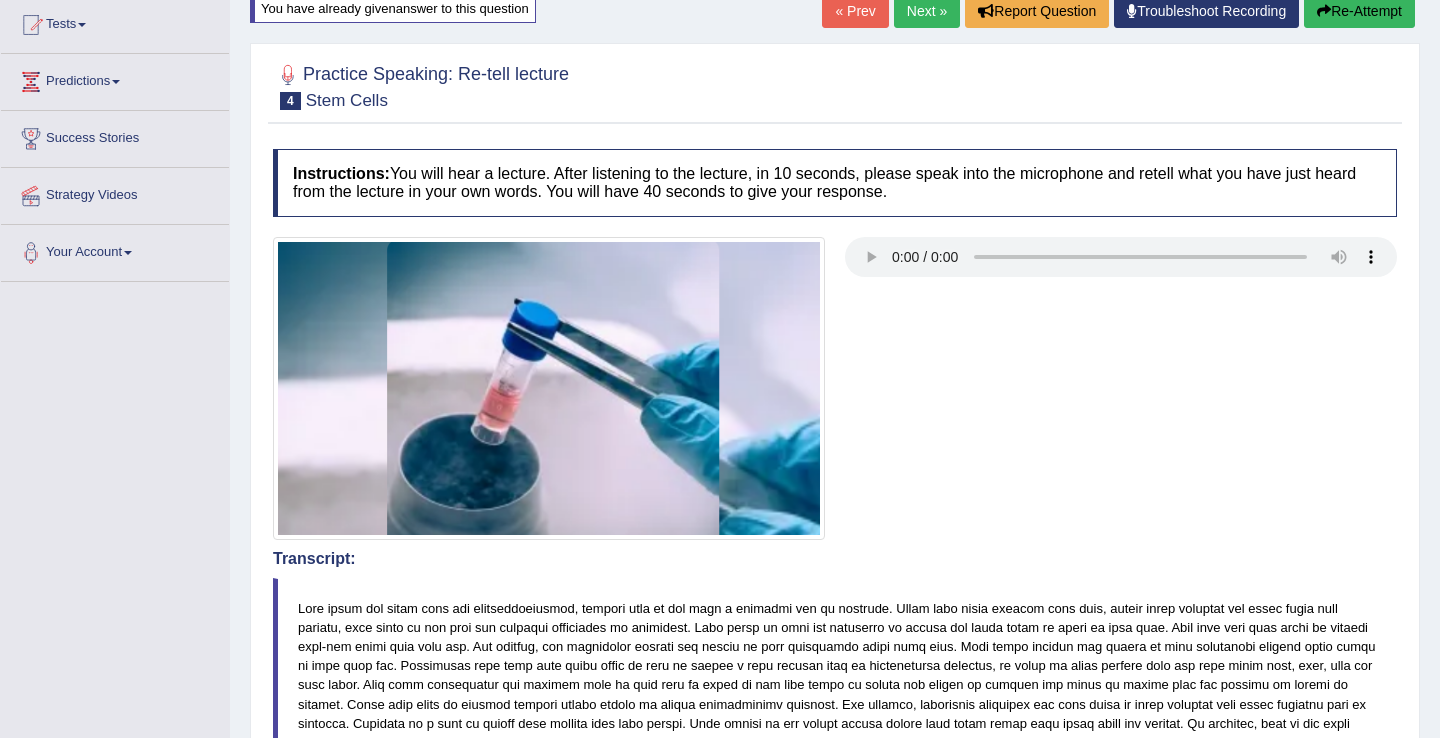 scroll, scrollTop: 0, scrollLeft: 0, axis: both 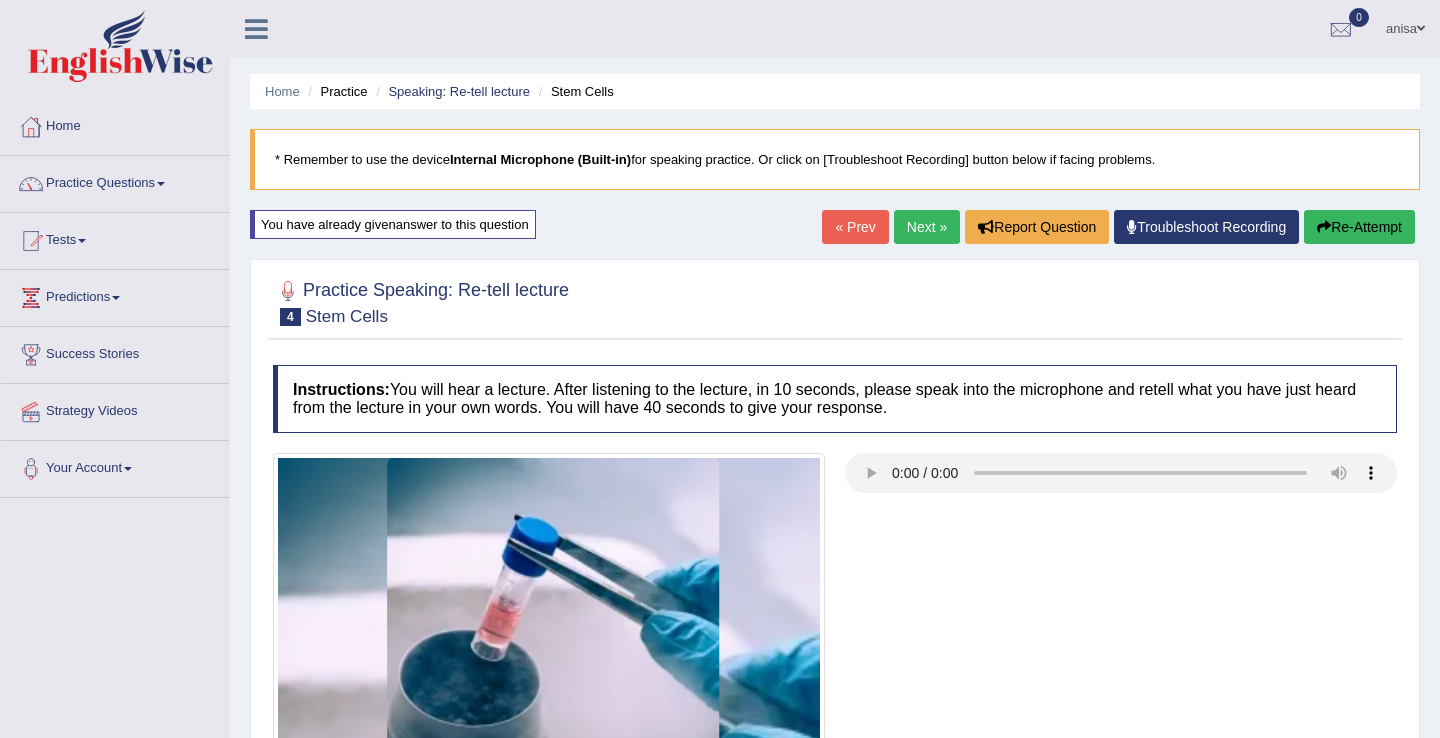 click on "Next »" at bounding box center [927, 227] 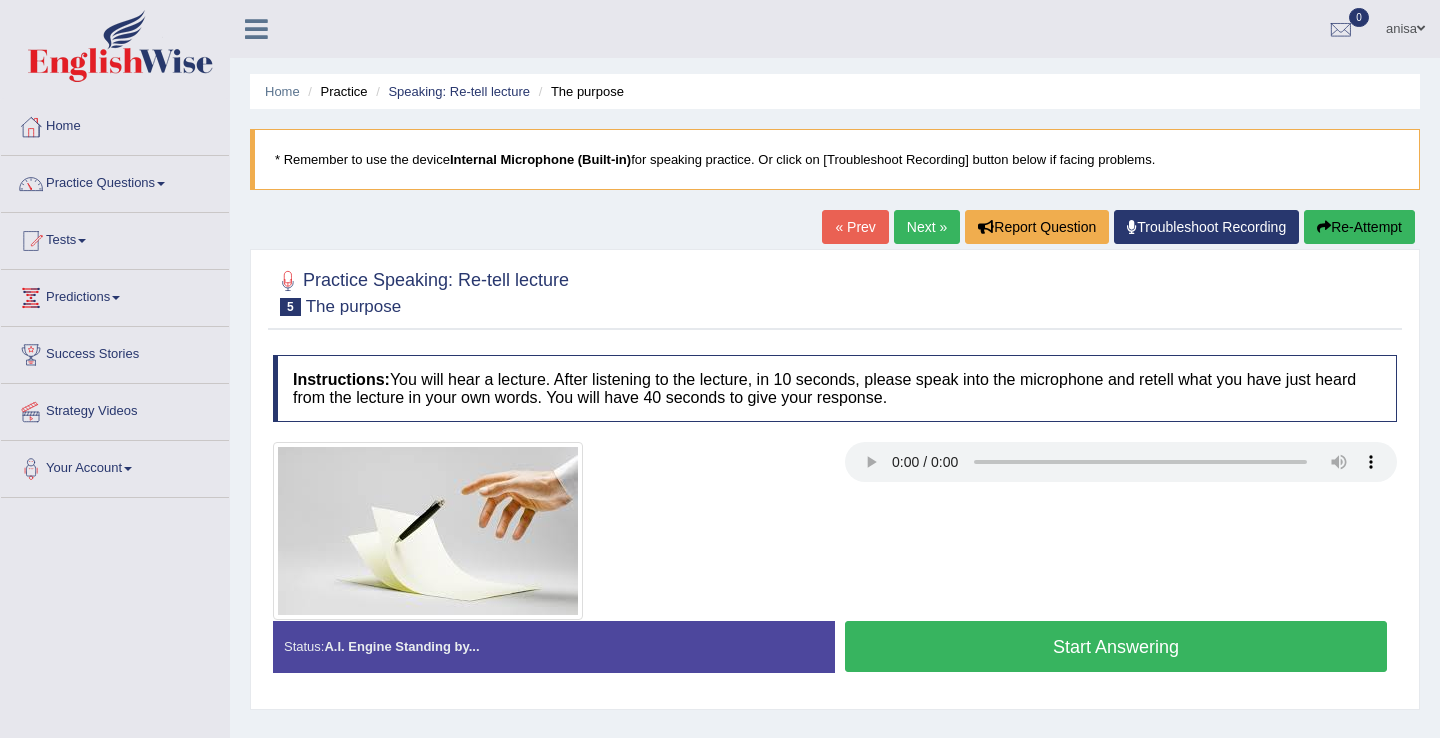 scroll, scrollTop: 0, scrollLeft: 0, axis: both 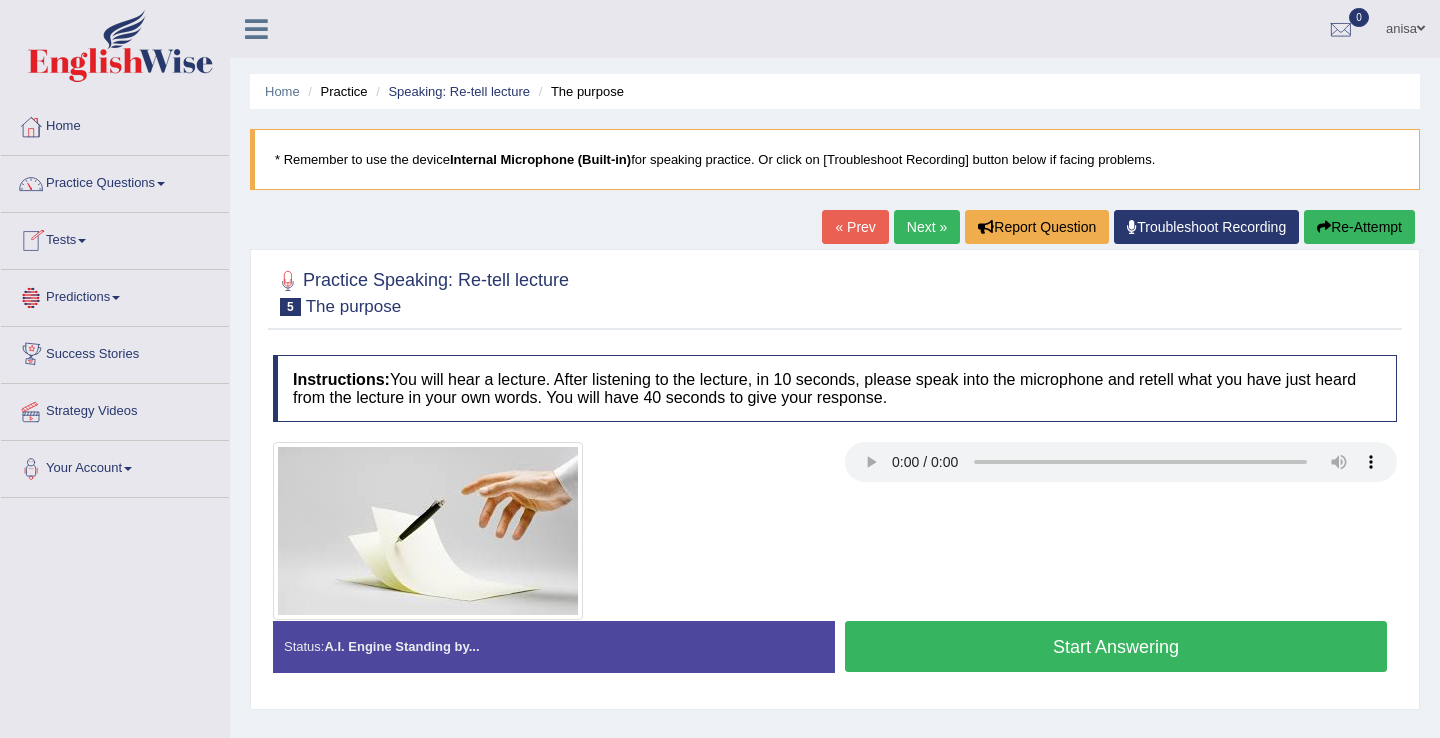 click on "Tests" at bounding box center (115, 238) 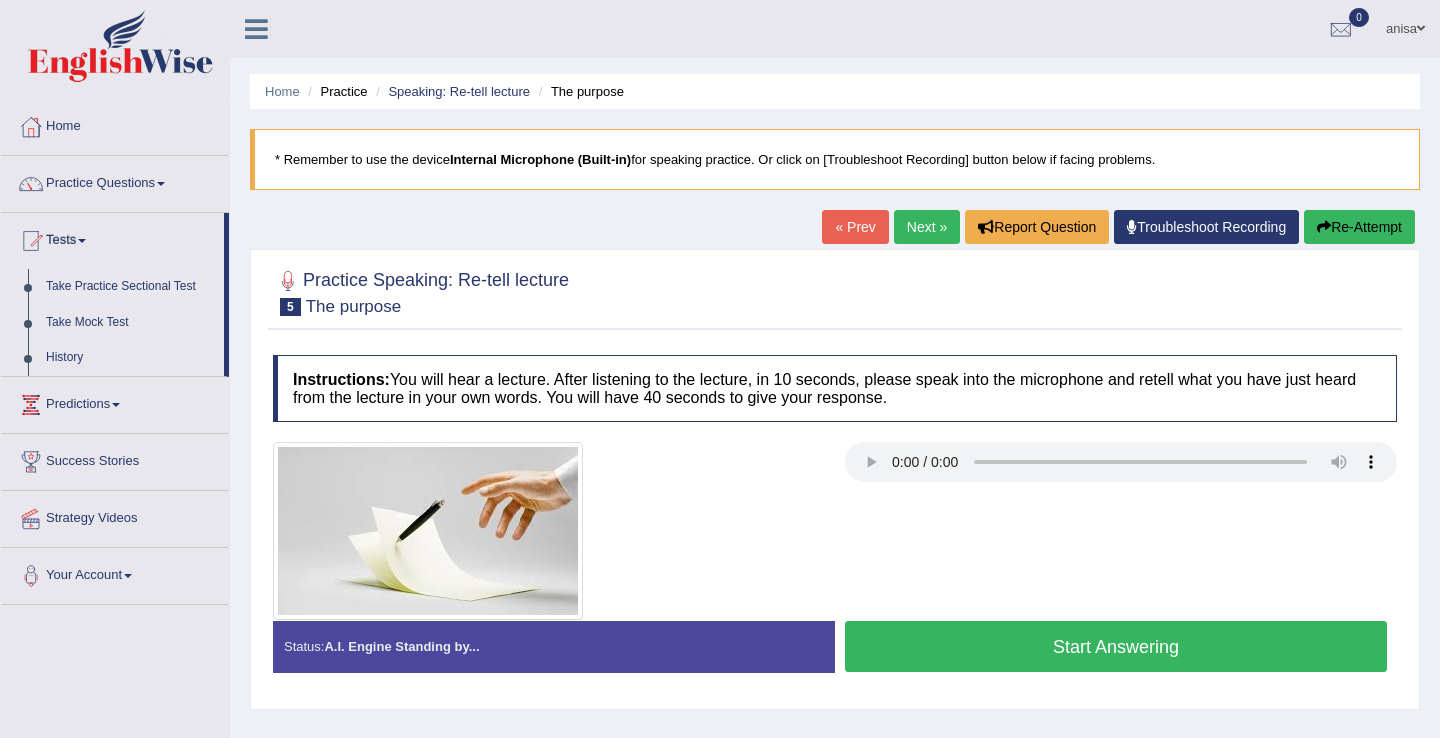 click on "Take Practice Sectional Test" at bounding box center [130, 287] 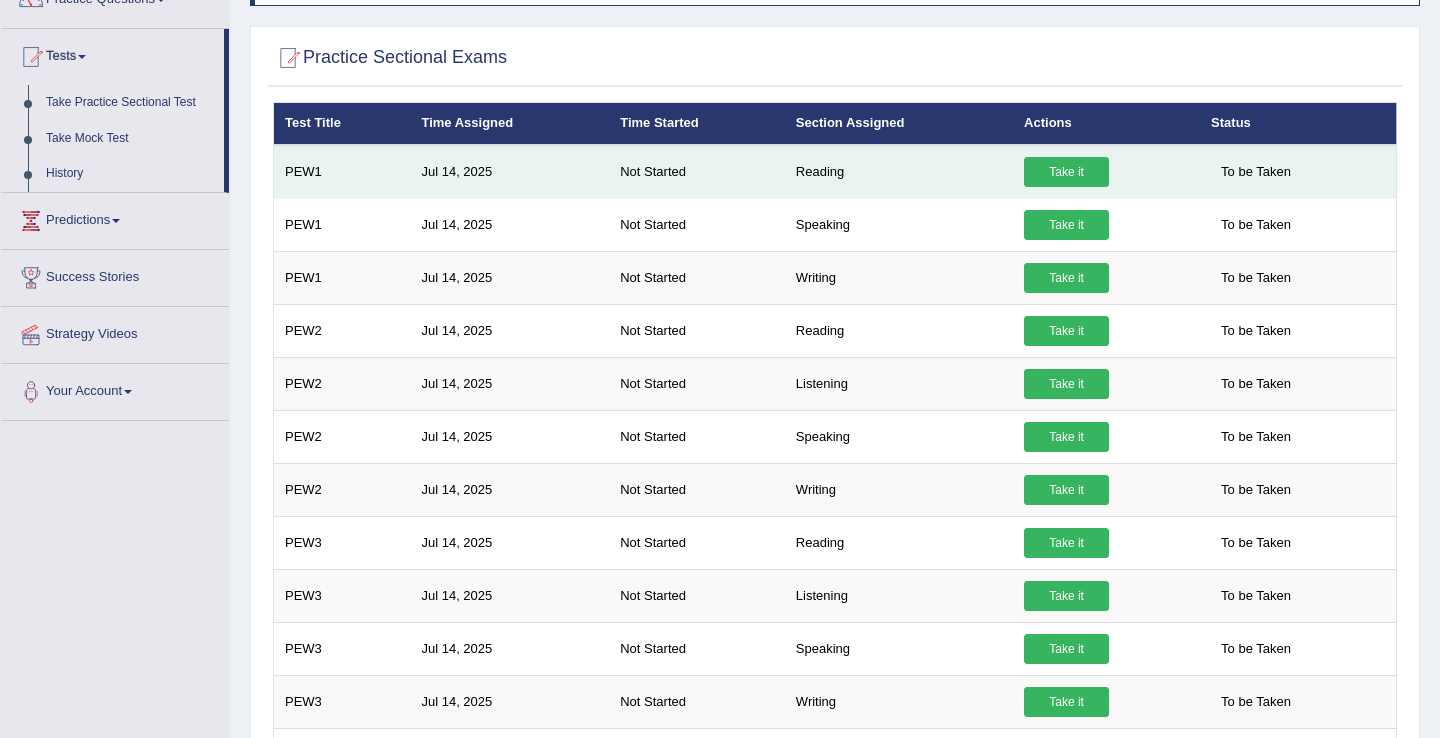 scroll, scrollTop: 184, scrollLeft: 0, axis: vertical 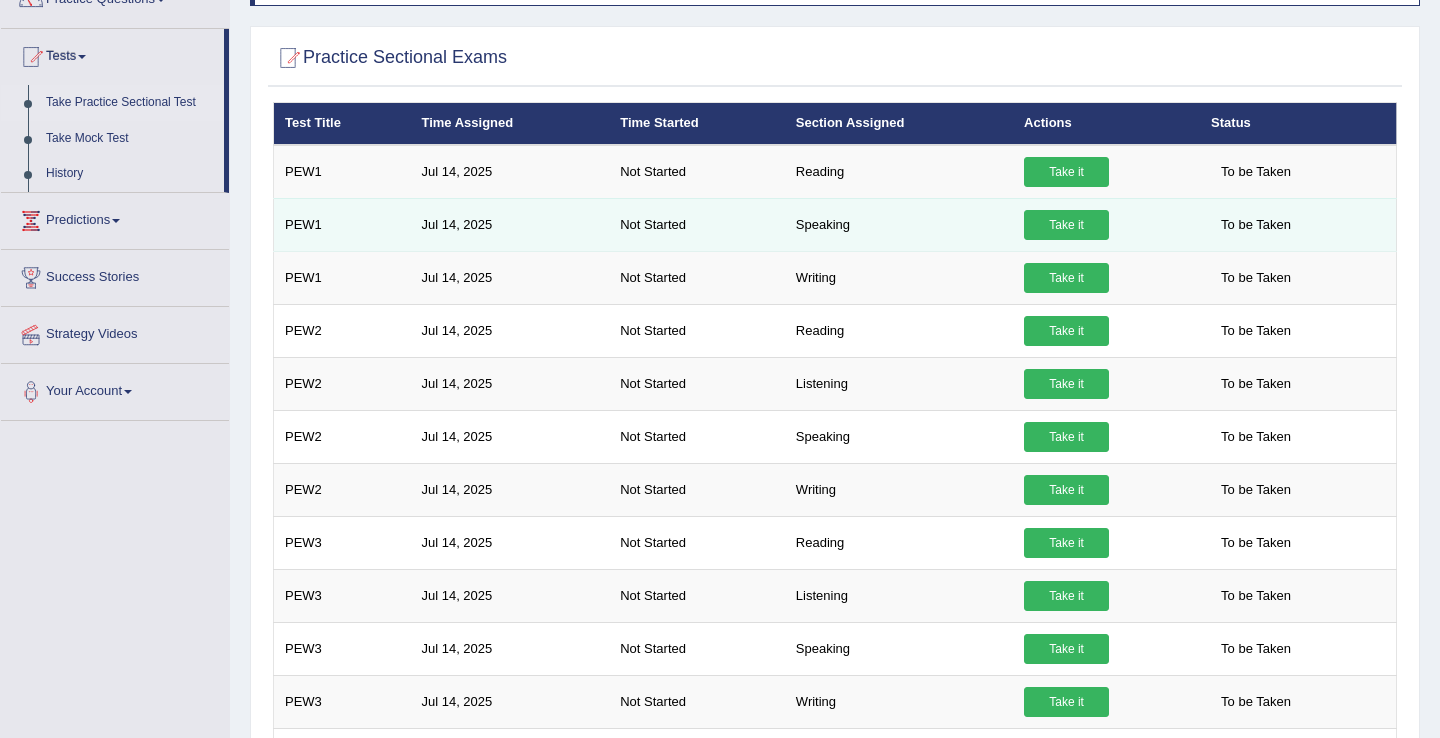 click on "Take it" at bounding box center (1066, 225) 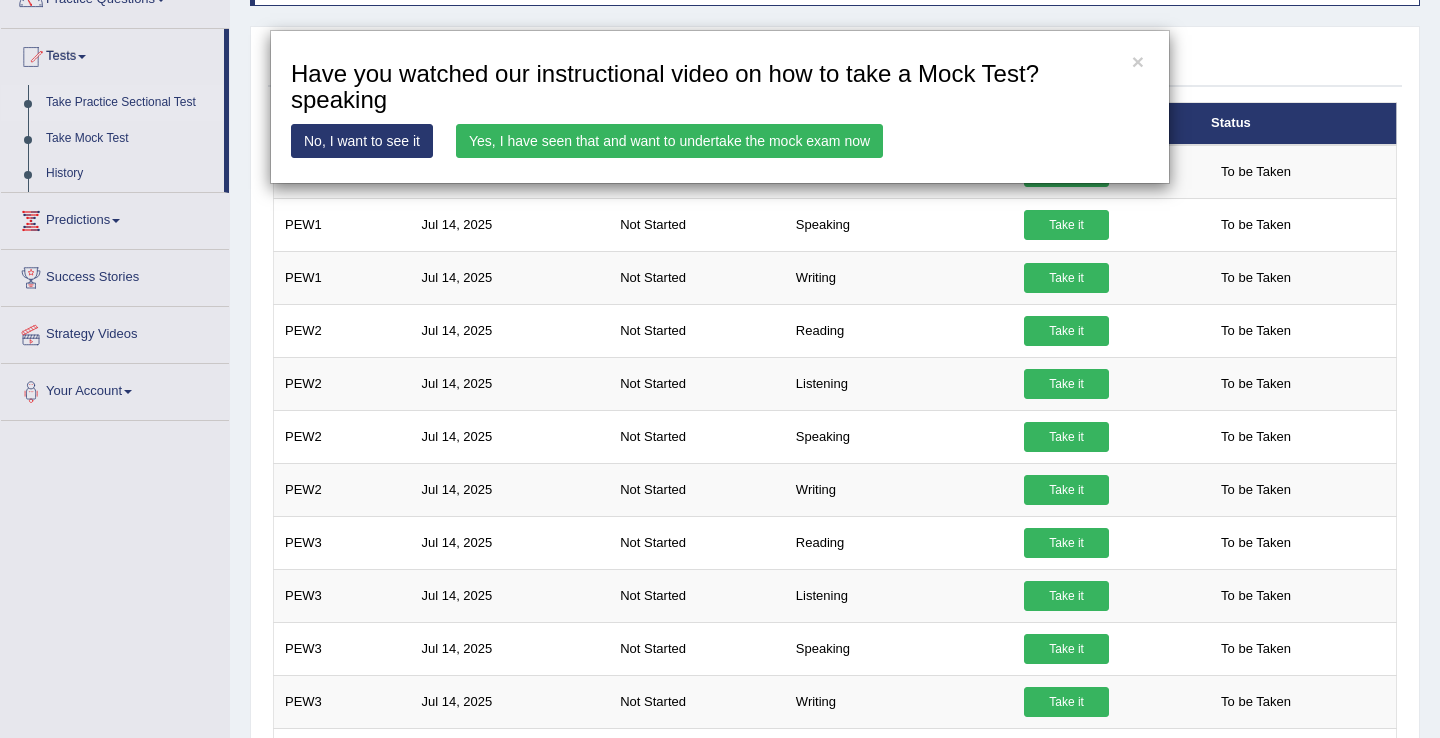 click on "Yes, I have seen that and want to undertake the mock exam now" at bounding box center (669, 141) 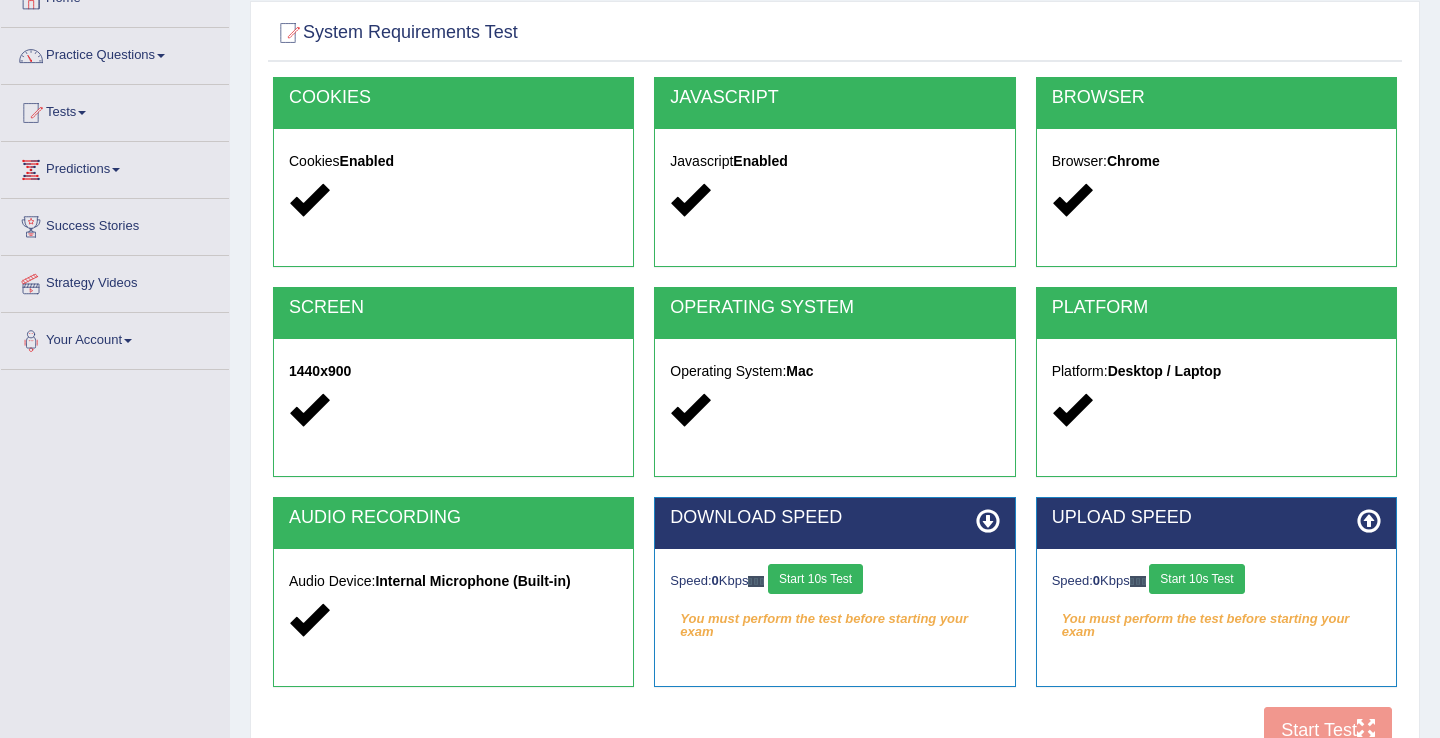 scroll, scrollTop: 312, scrollLeft: 0, axis: vertical 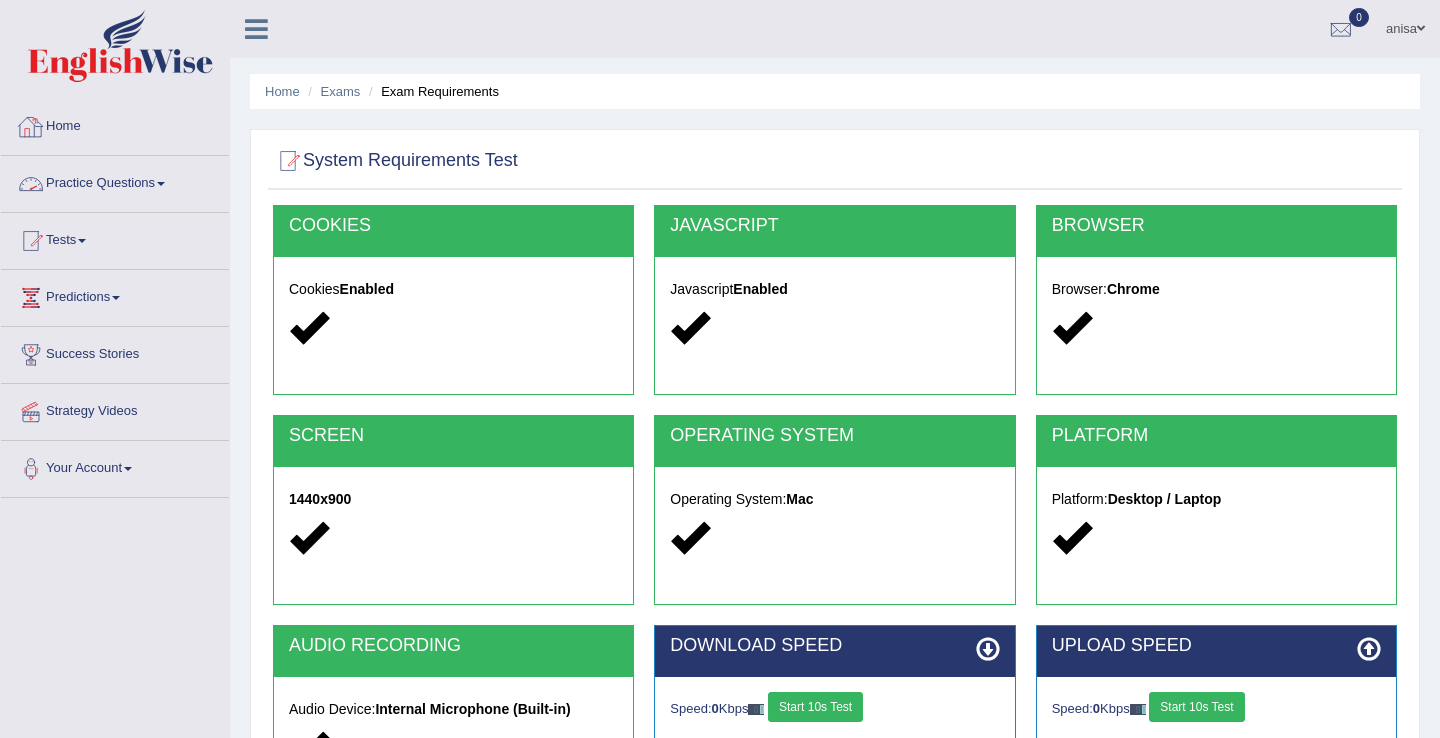 click on "Practice Questions" at bounding box center (115, 181) 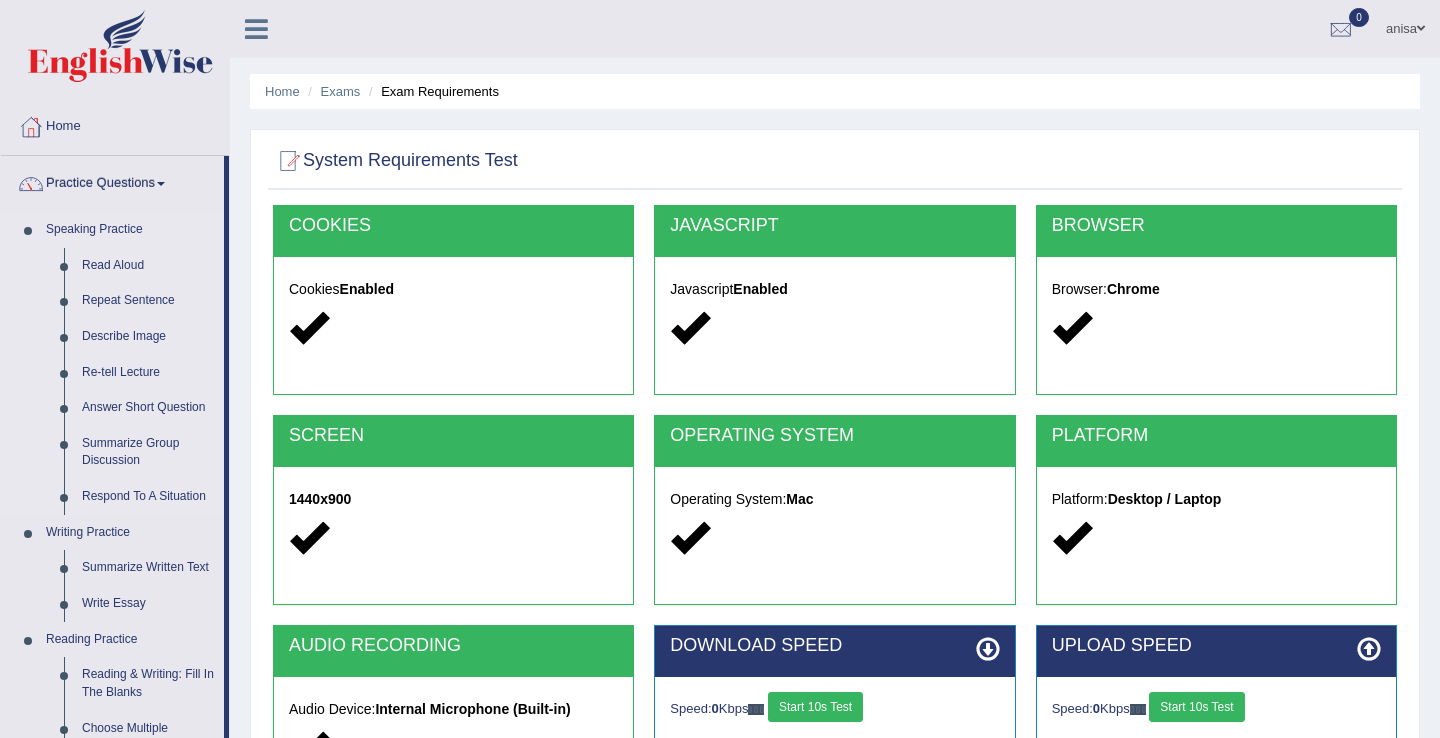 click on "Speaking Practice" at bounding box center [130, 230] 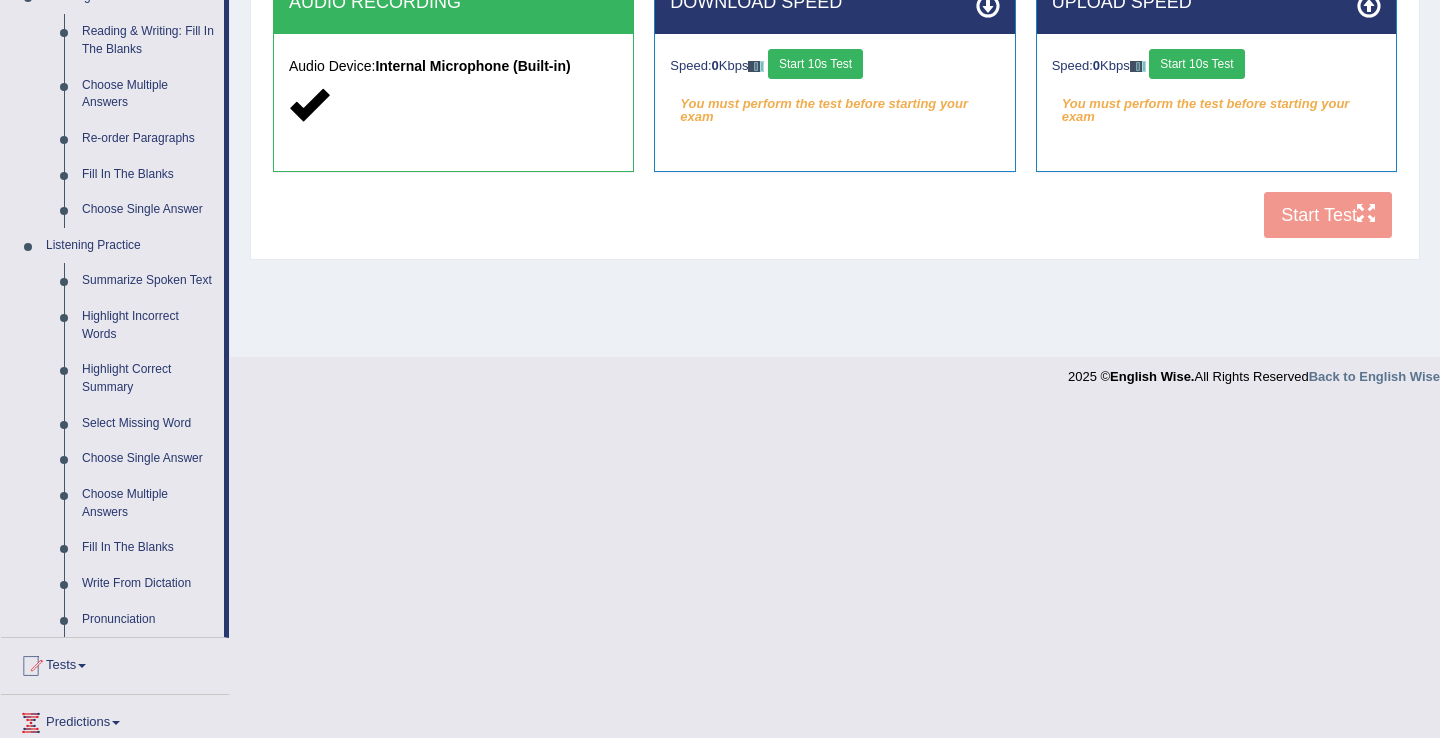 scroll, scrollTop: 847, scrollLeft: 0, axis: vertical 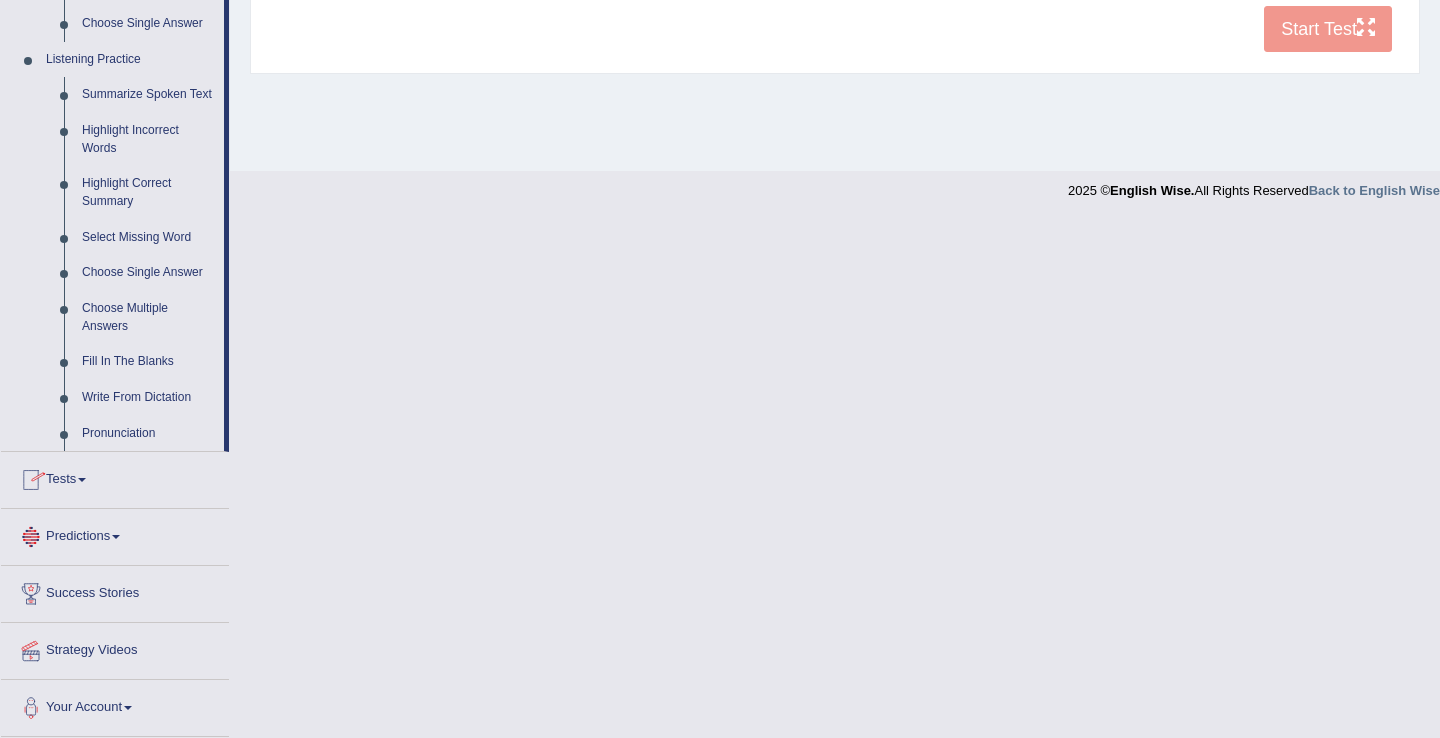 click on "Tests" at bounding box center [115, 477] 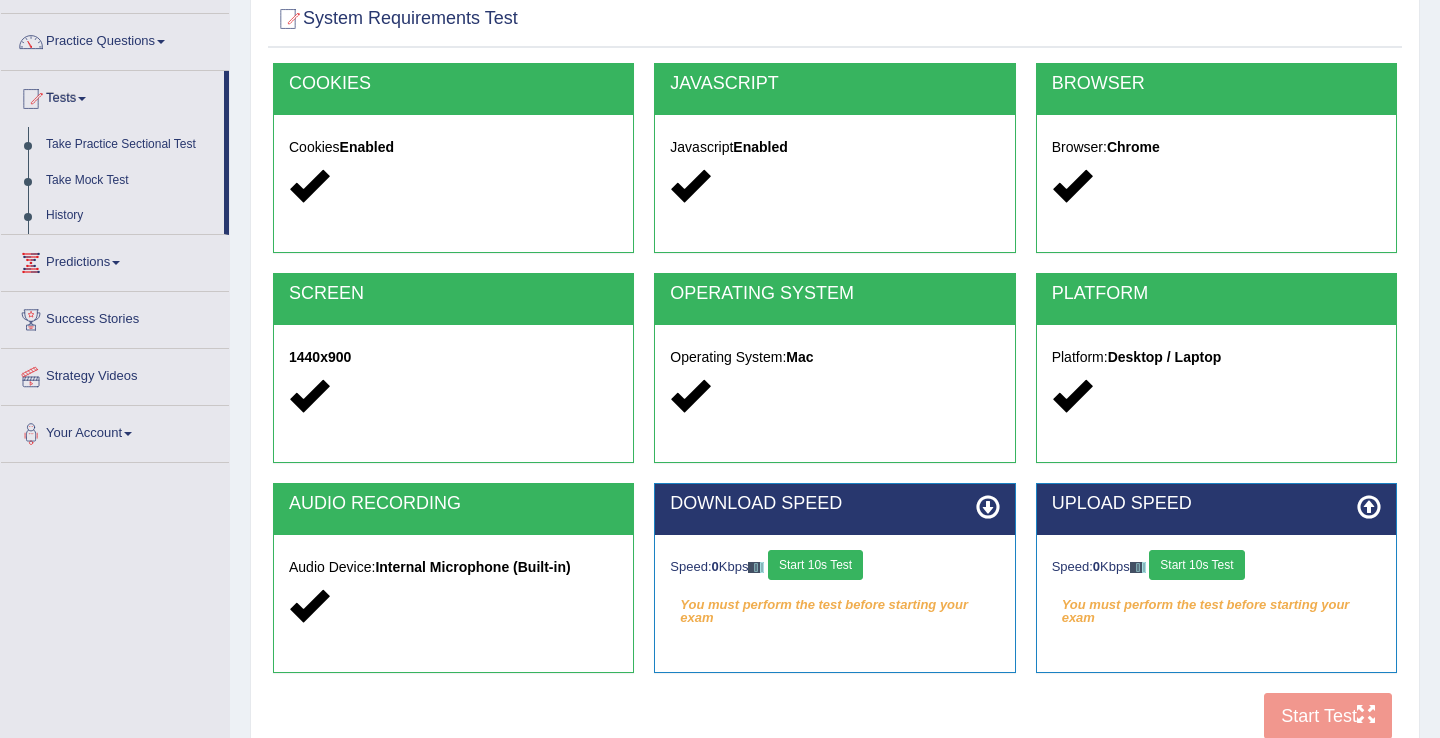 scroll, scrollTop: 124, scrollLeft: 0, axis: vertical 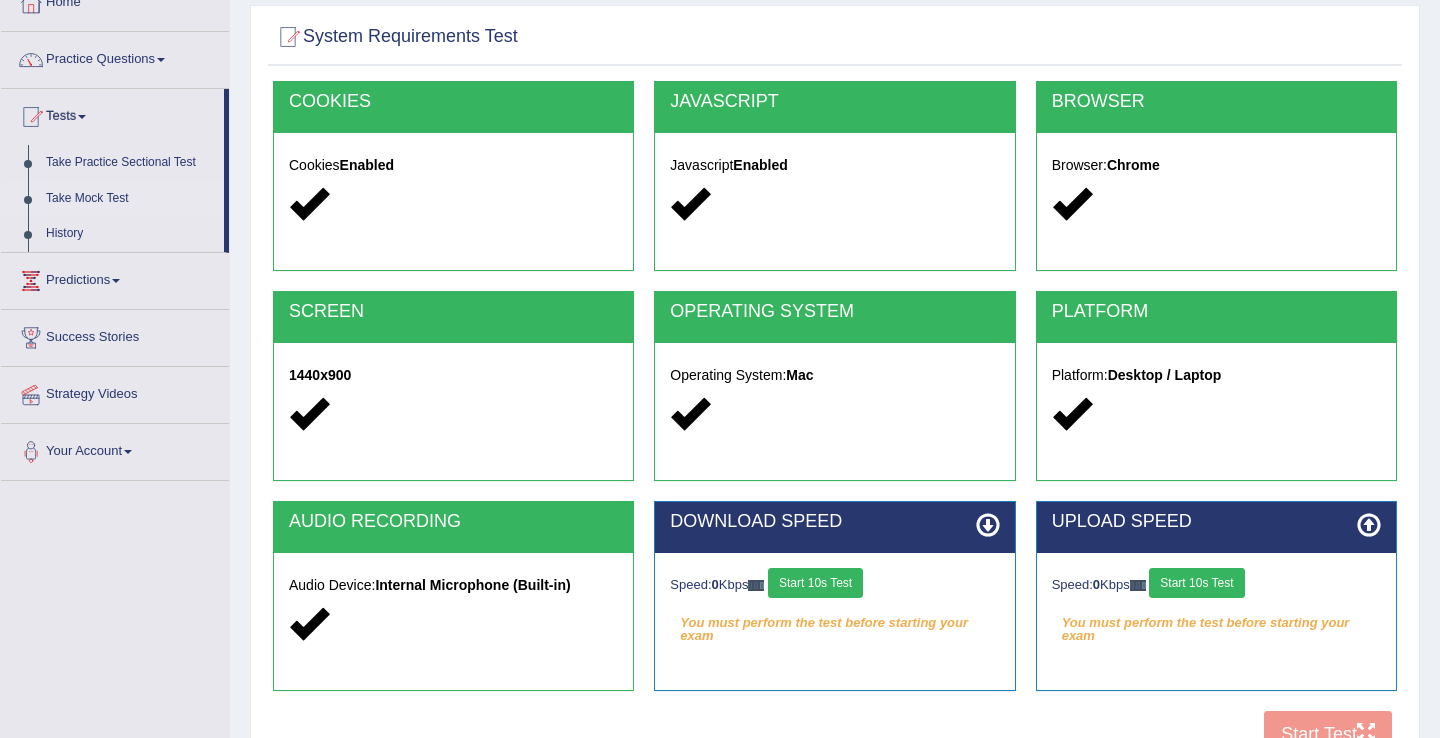 click on "Take Mock Test" at bounding box center (130, 199) 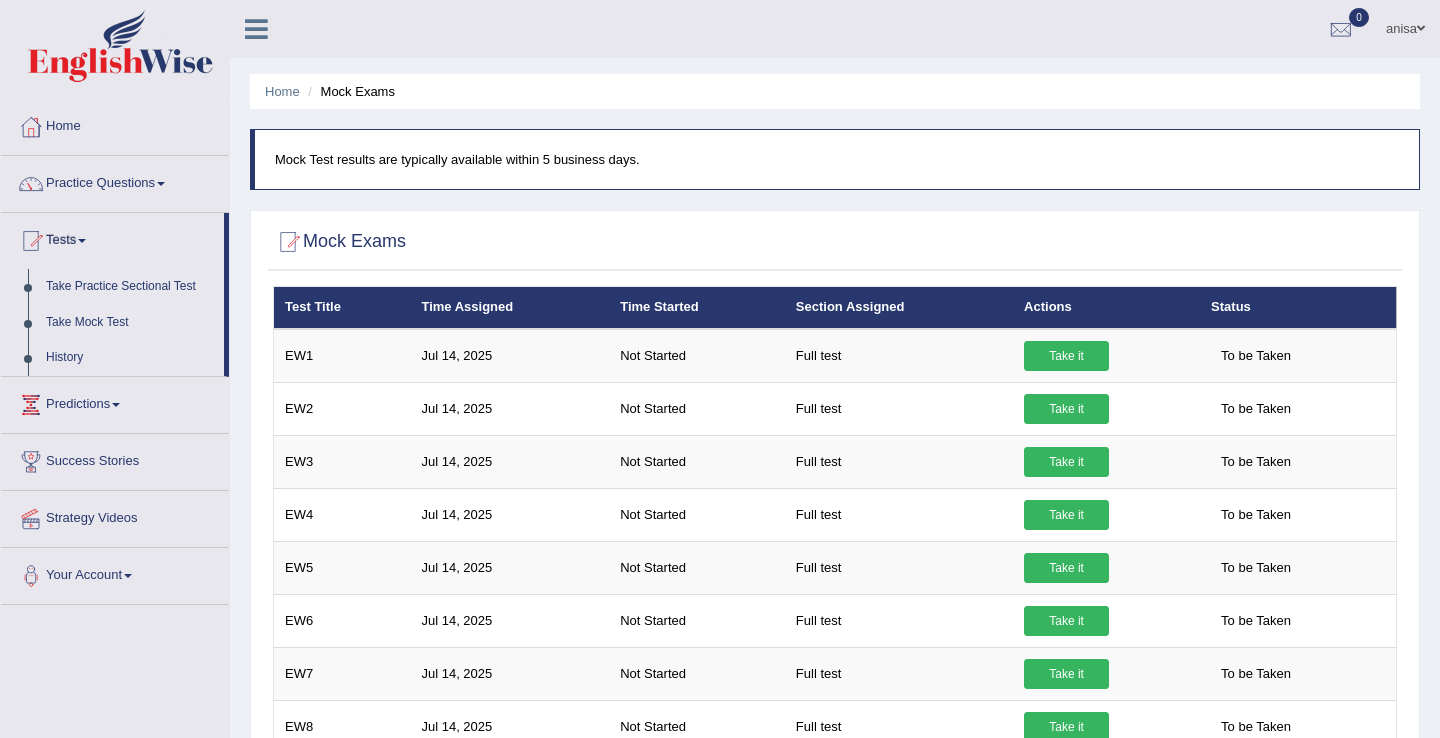 scroll, scrollTop: 630, scrollLeft: 0, axis: vertical 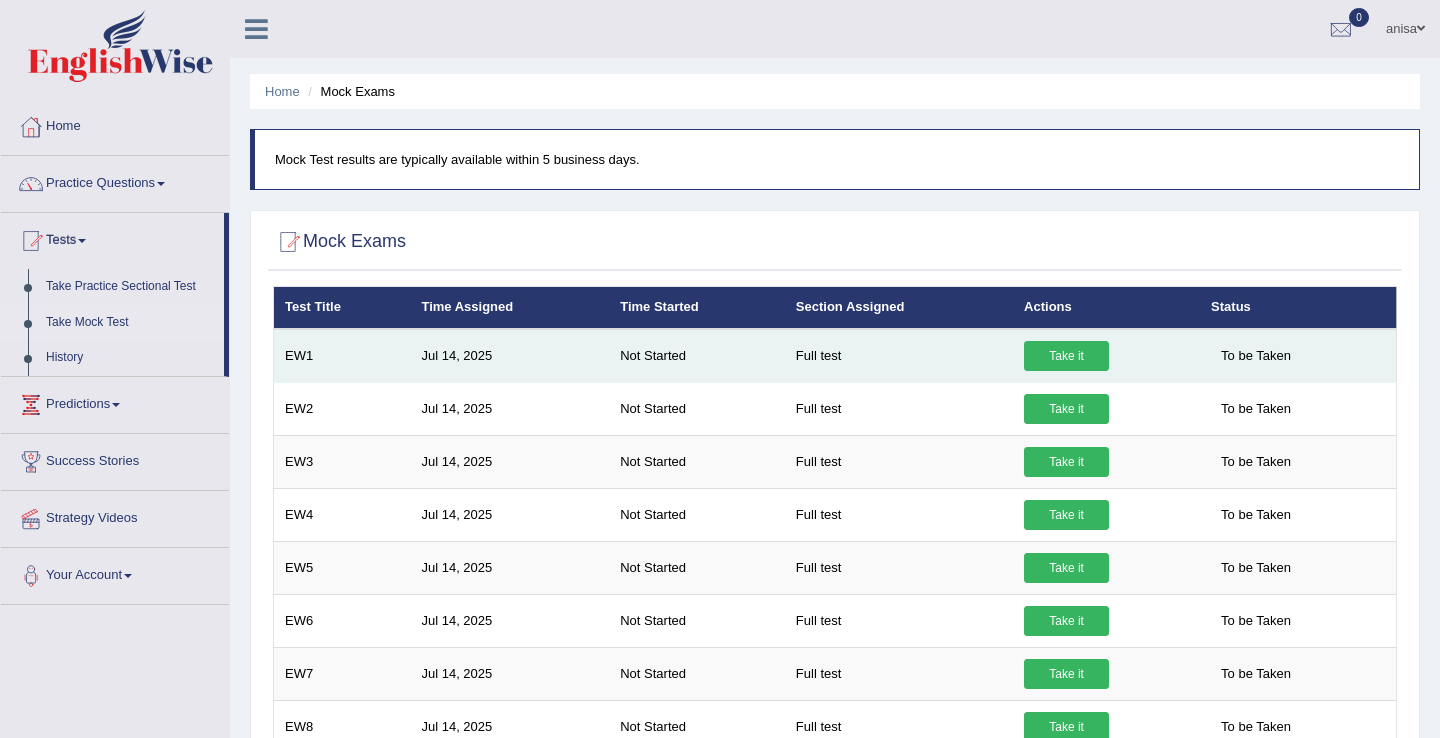 click on "Take it" at bounding box center (1066, 356) 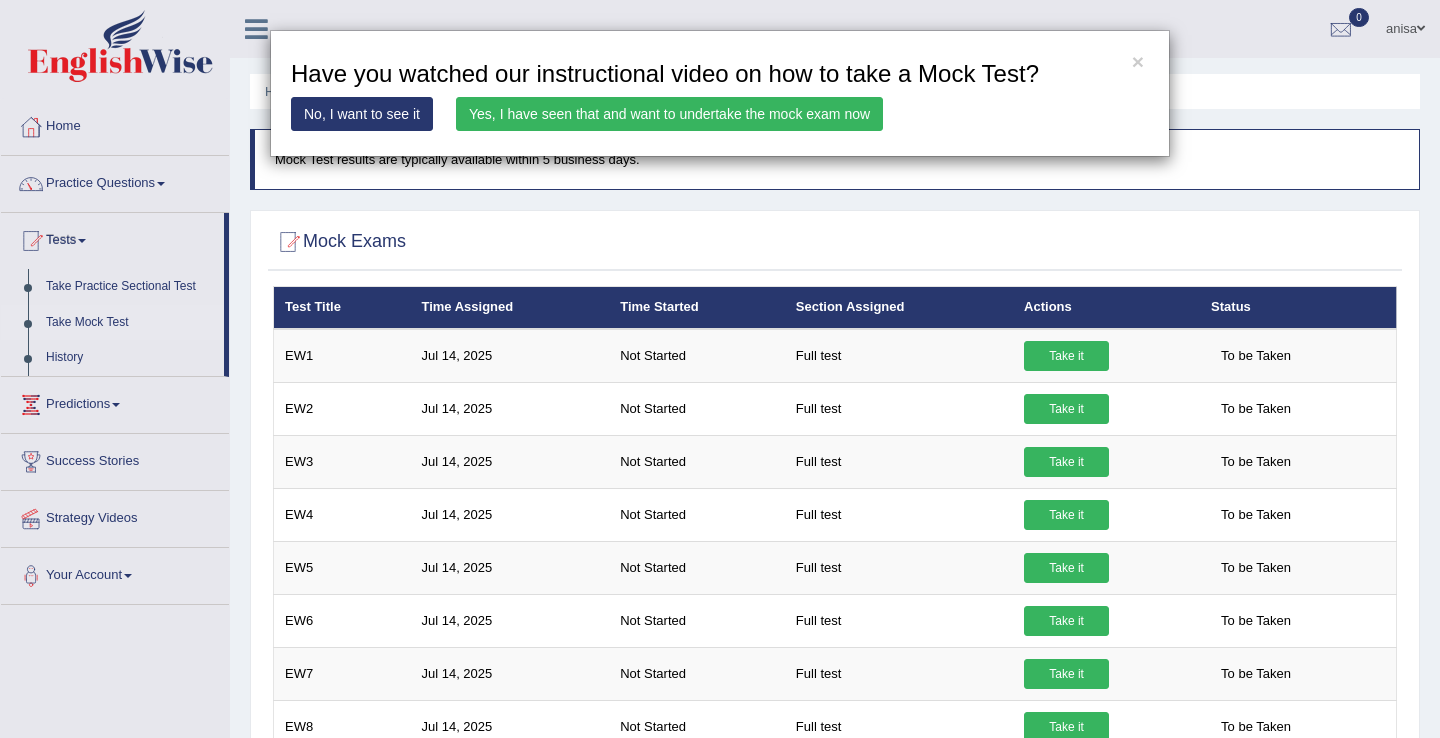 click on "Yes, I have seen that and want to undertake the mock exam now" at bounding box center [669, 114] 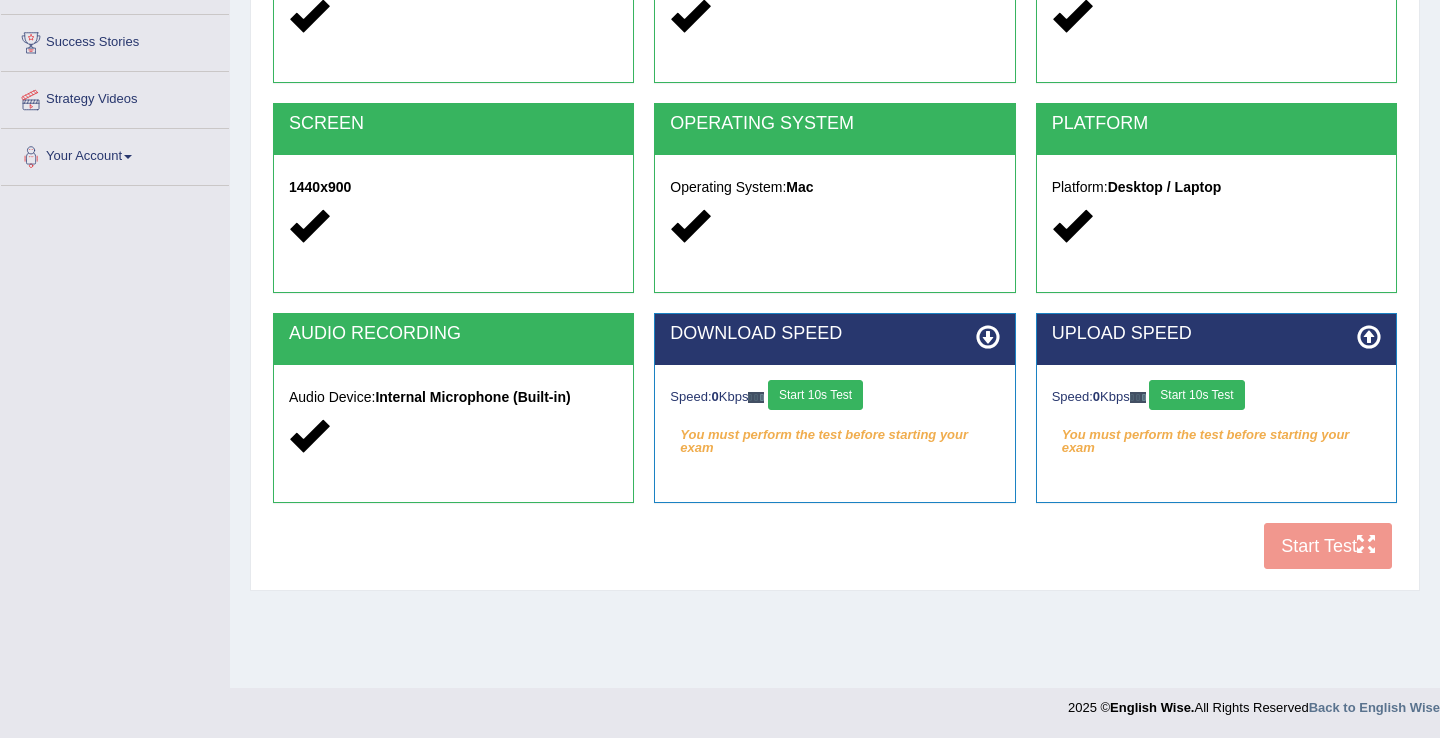 scroll, scrollTop: 312, scrollLeft: 0, axis: vertical 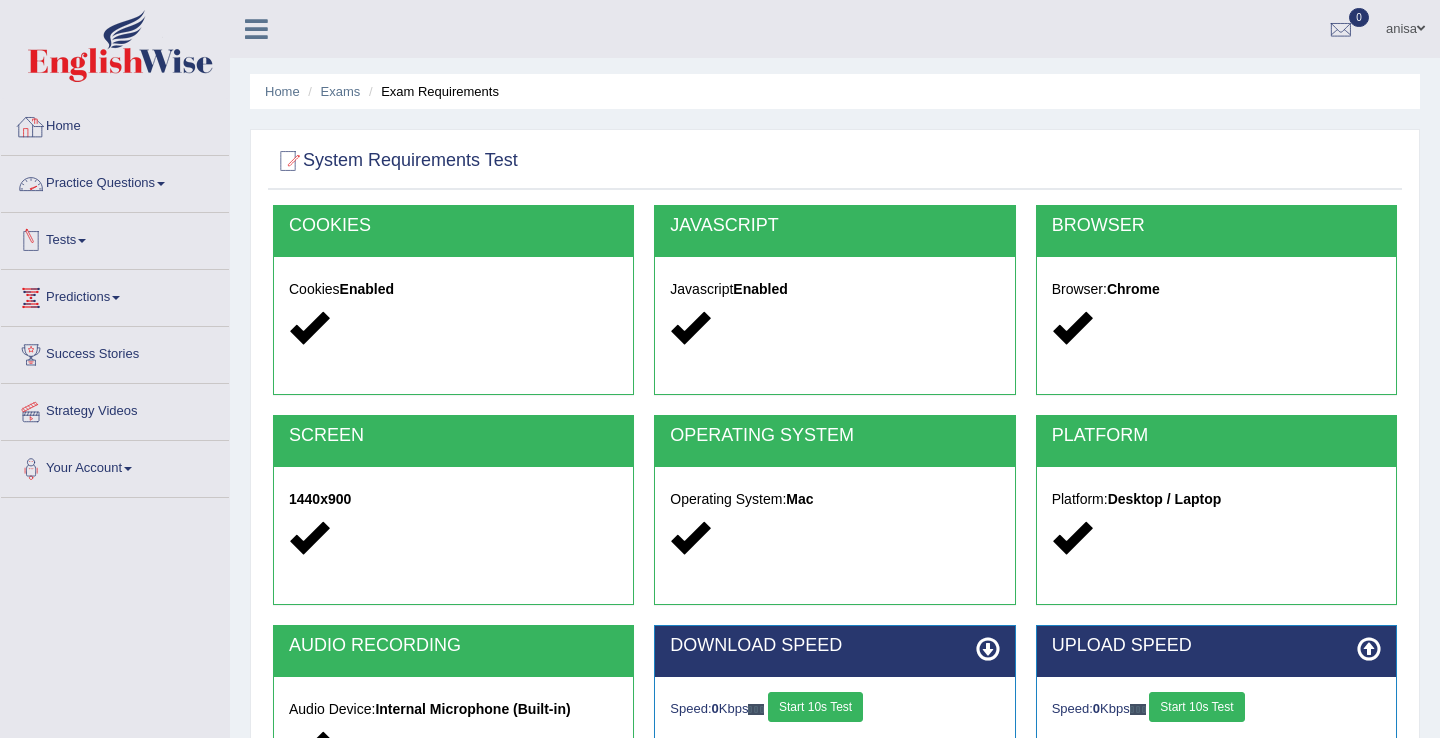 click on "Home" at bounding box center [115, 124] 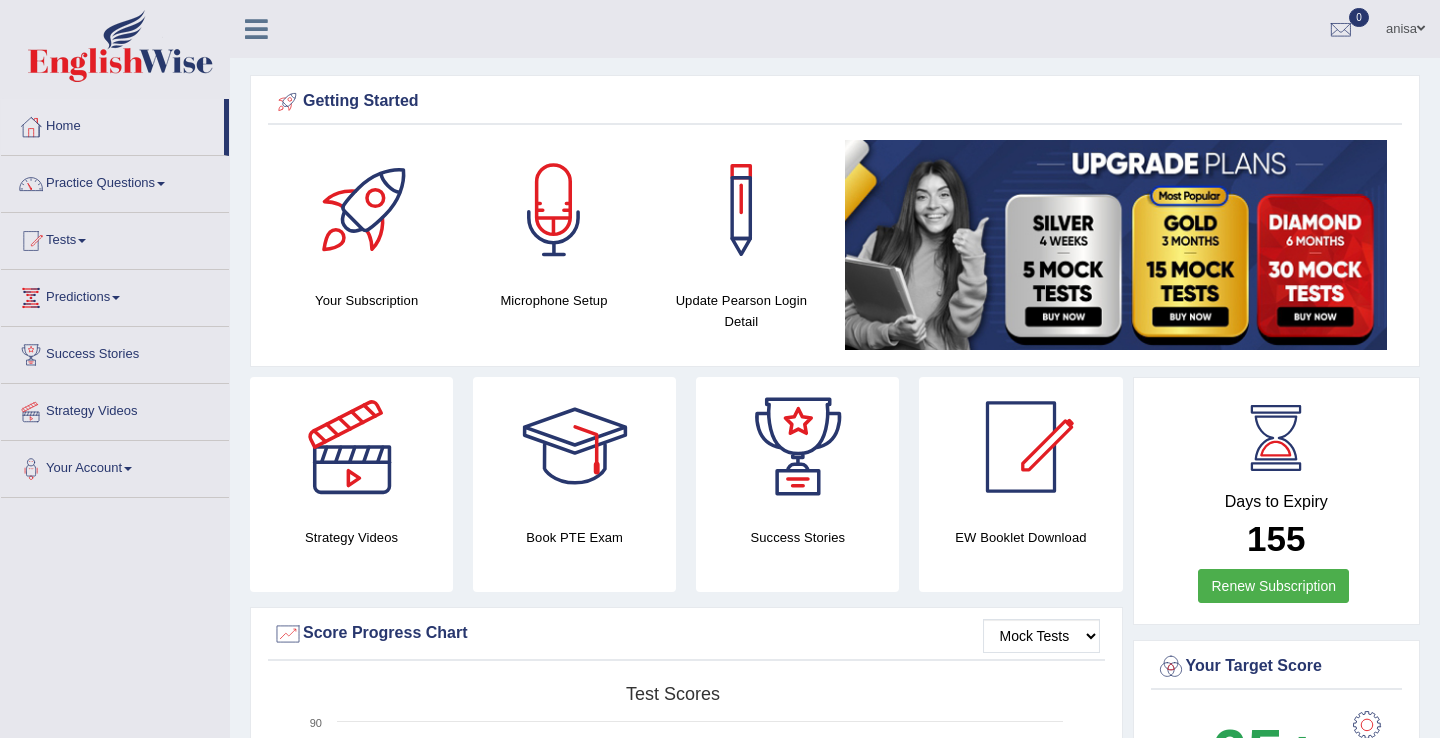 scroll, scrollTop: 0, scrollLeft: 0, axis: both 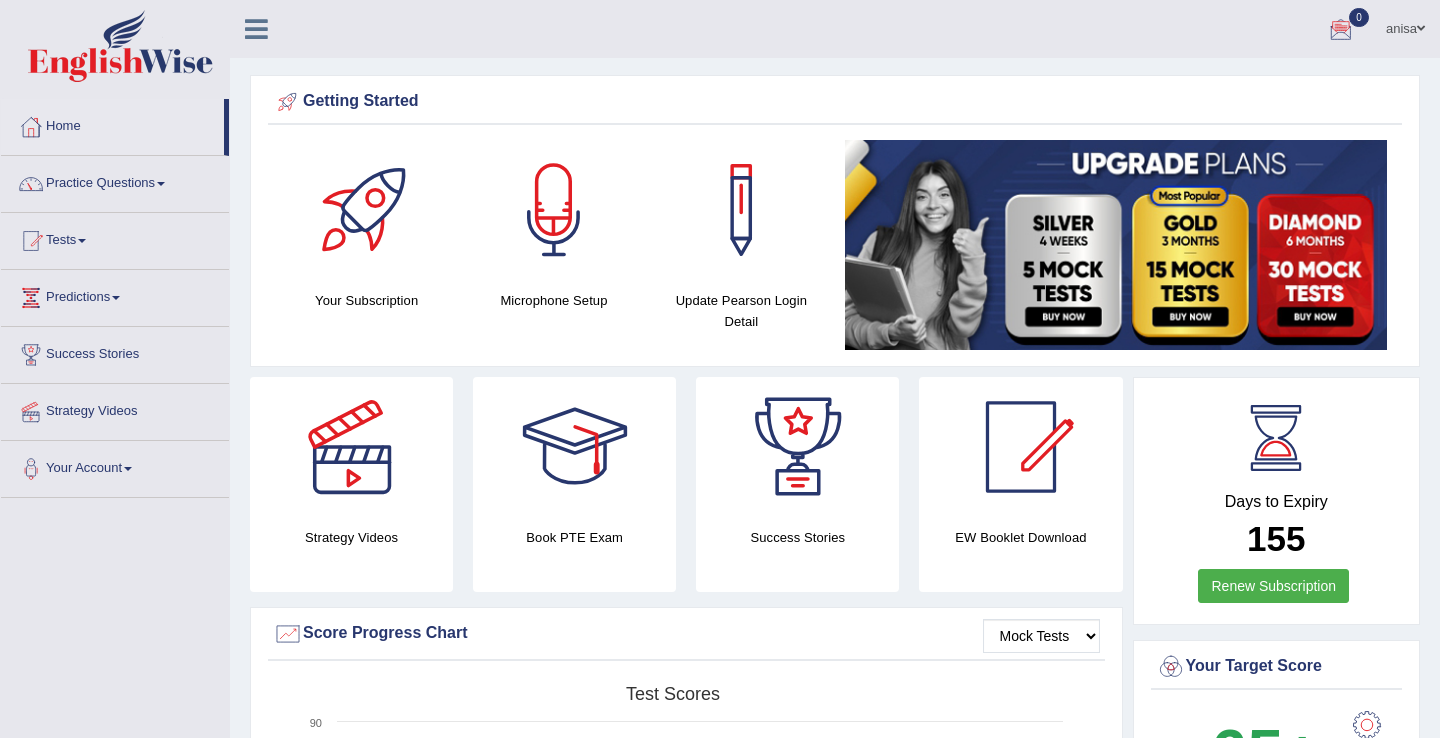 click on "anisa" at bounding box center [1405, 26] 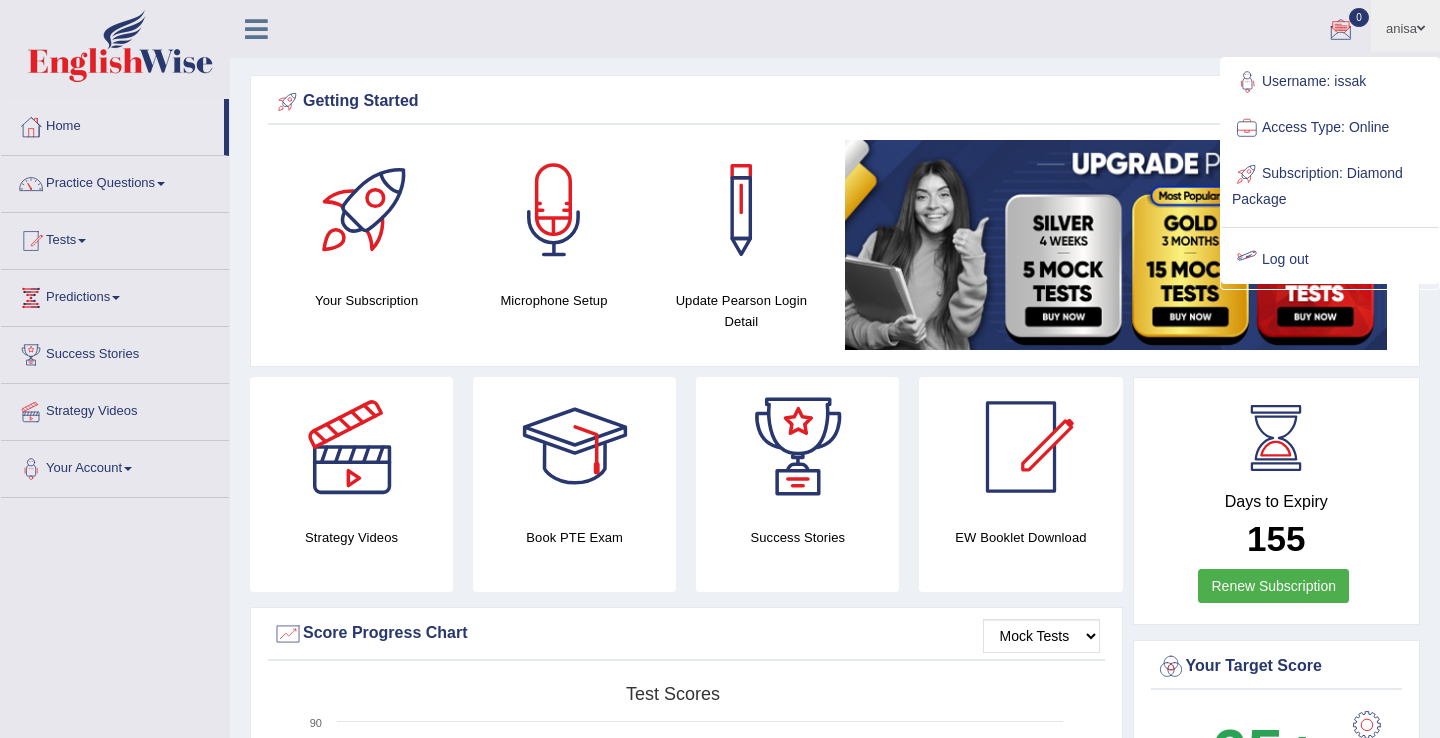 click on "Log out" at bounding box center (1330, 260) 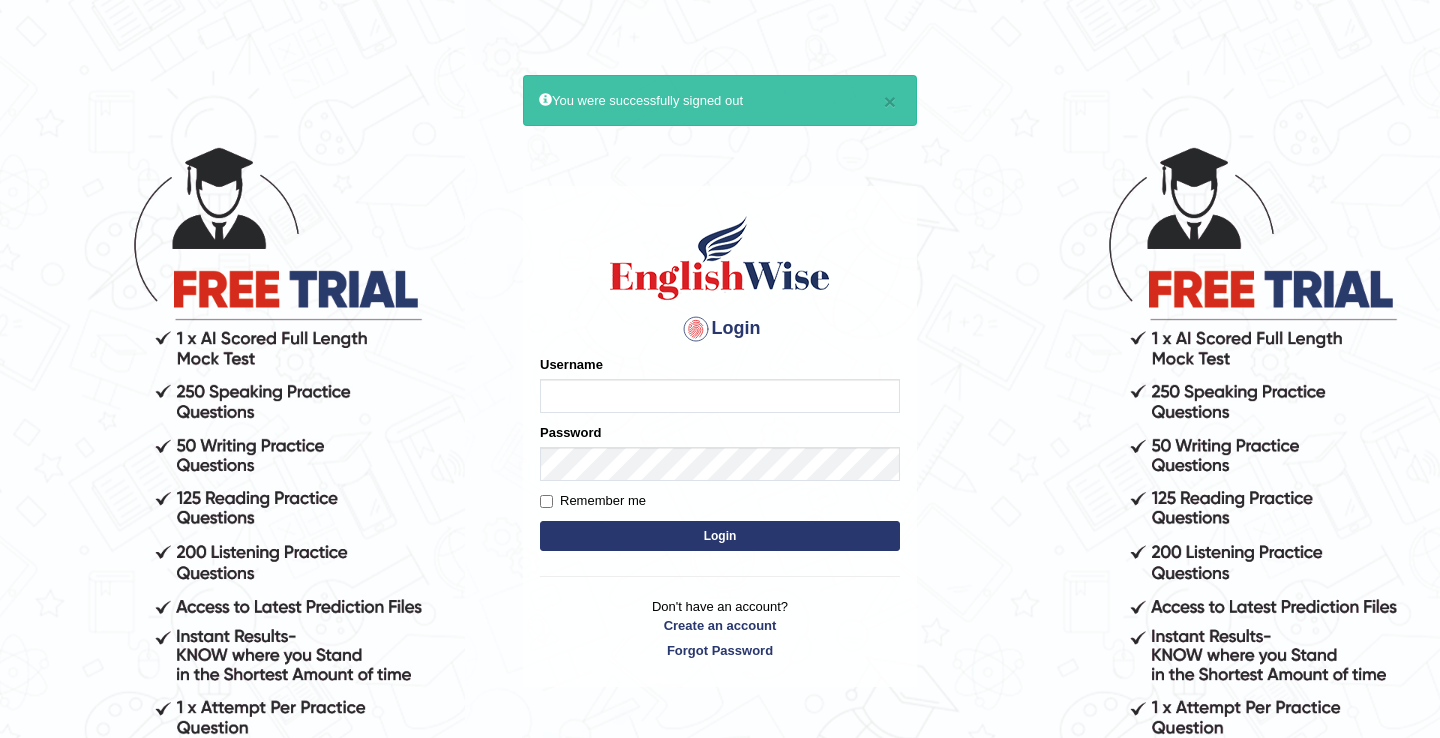 scroll, scrollTop: 0, scrollLeft: 0, axis: both 